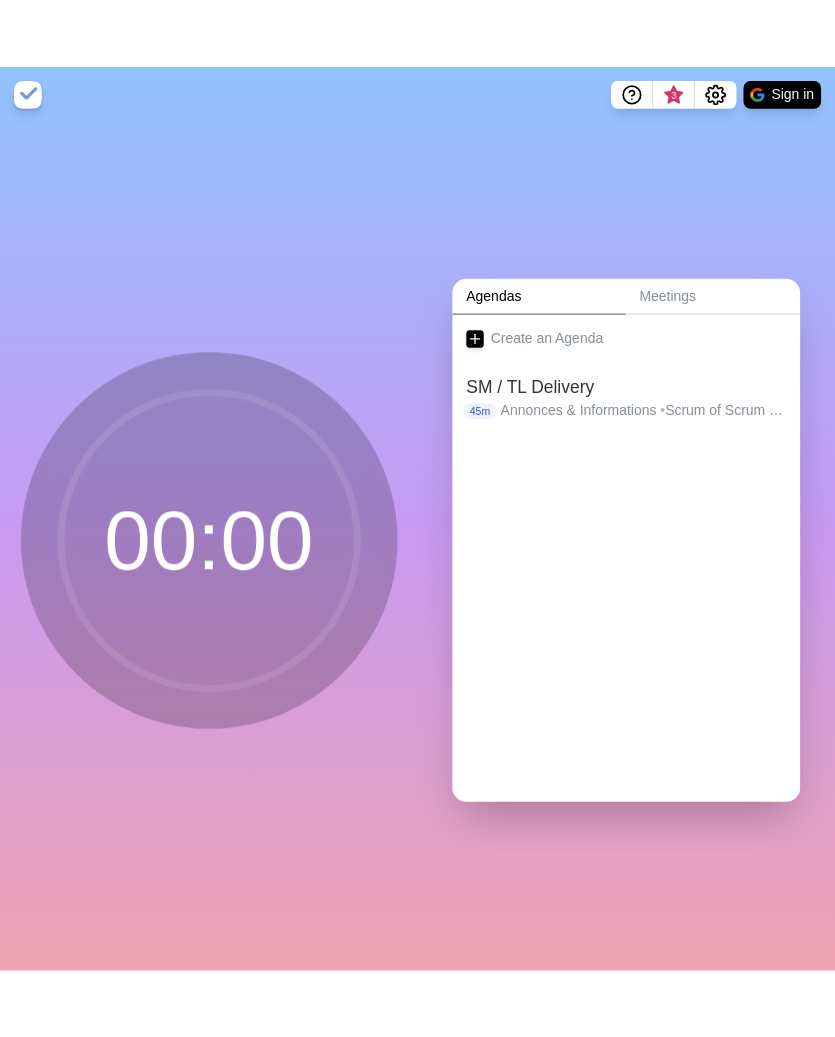 scroll, scrollTop: 0, scrollLeft: 0, axis: both 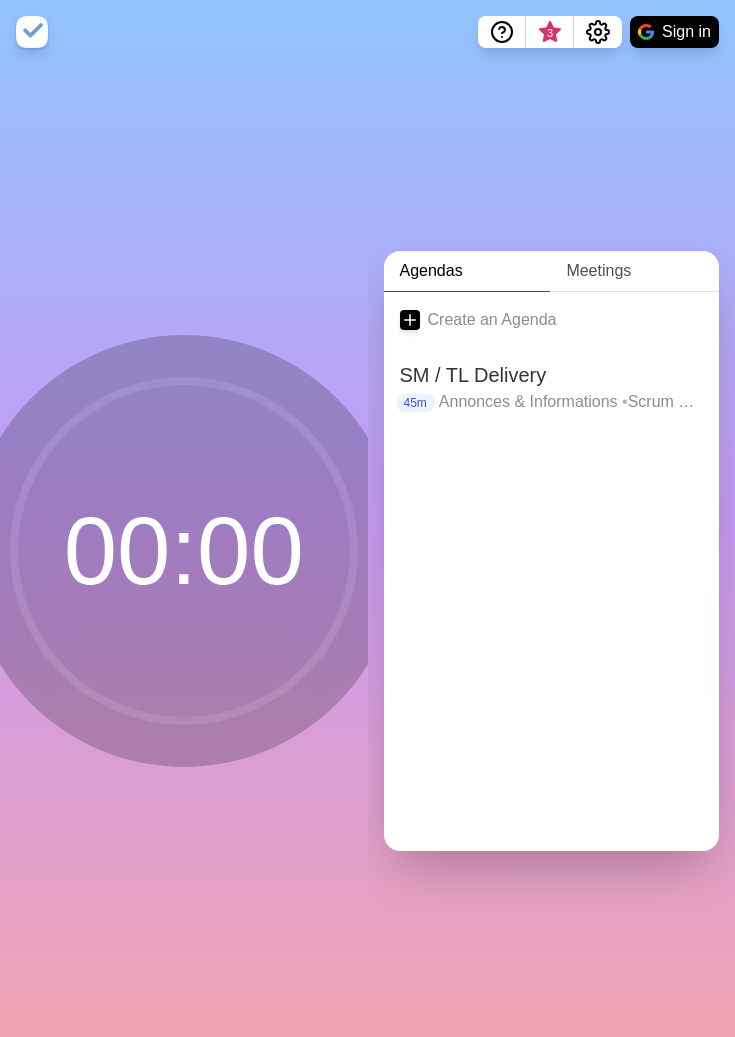 click on "Meetings" at bounding box center [634, 271] 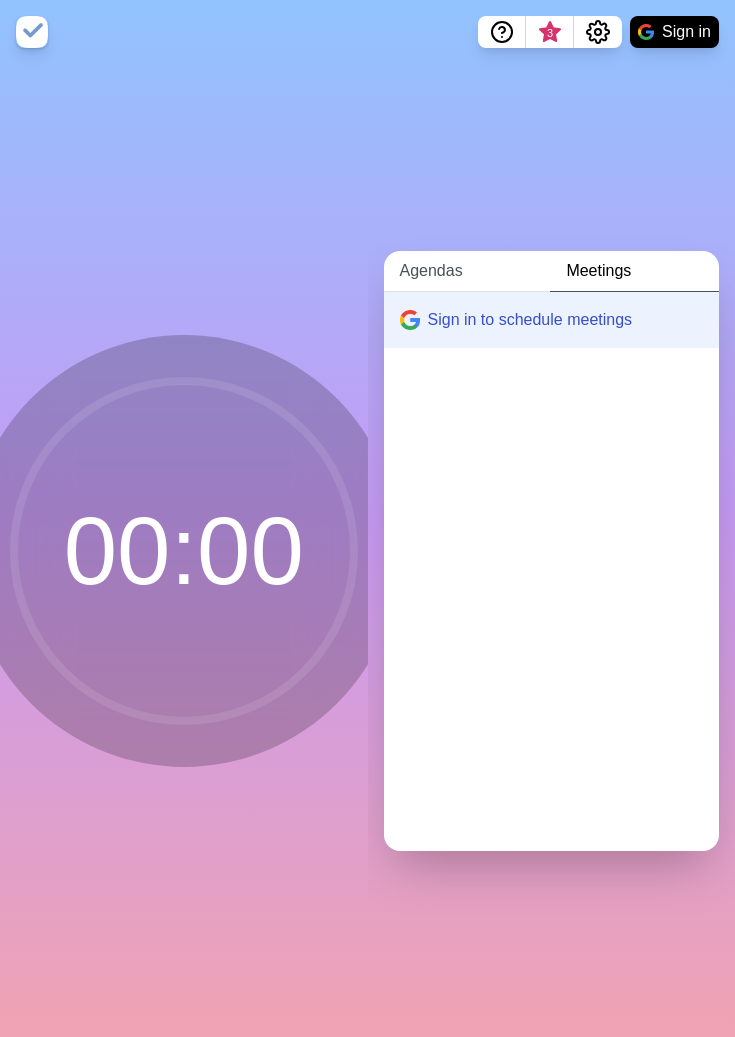 click on "Agendas" at bounding box center [467, 271] 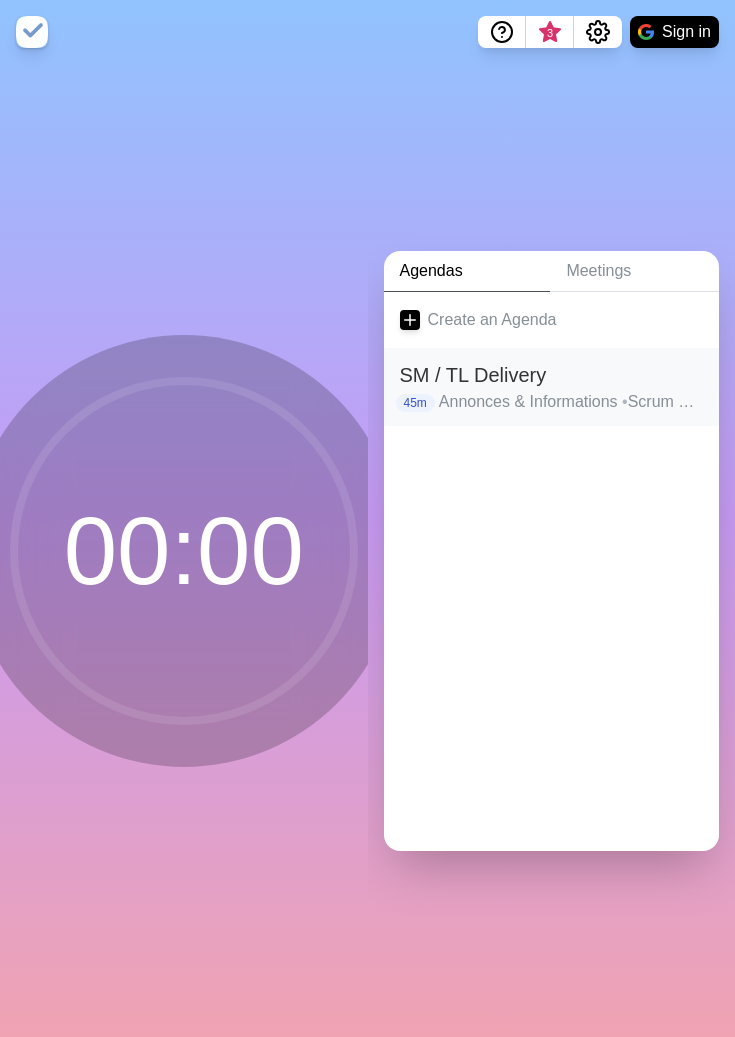 click on "SM / TL Delivery" at bounding box center [552, 375] 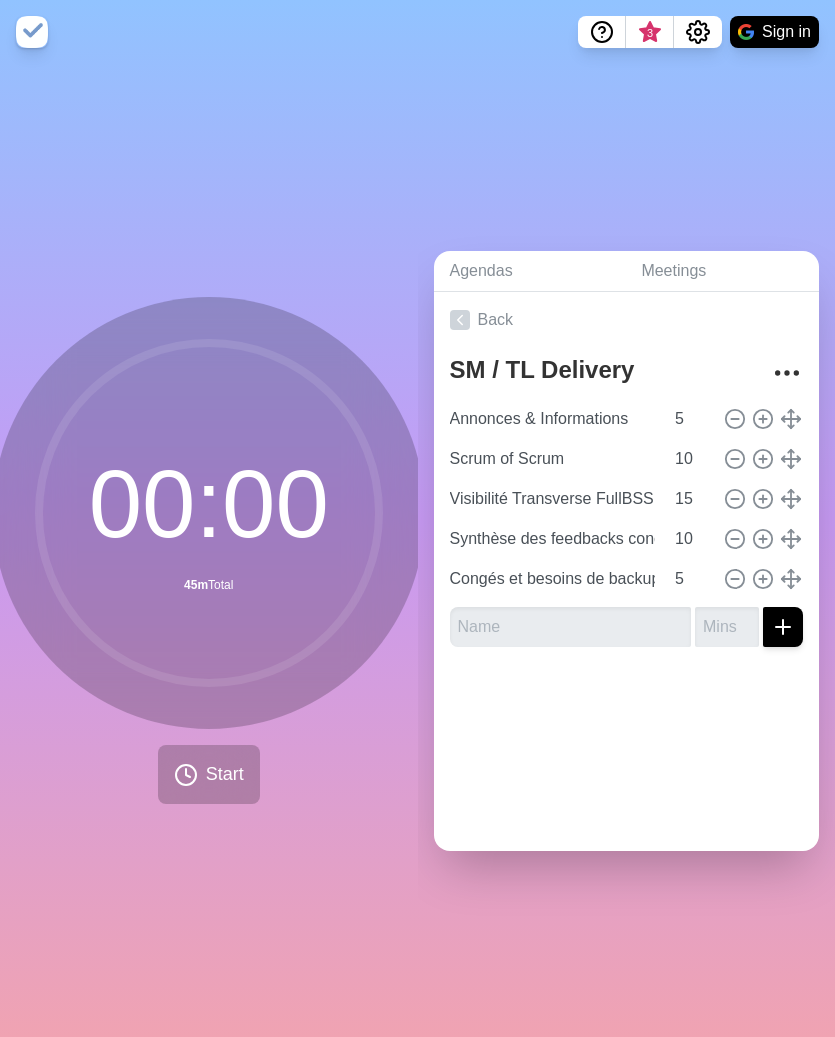 click on "[TIME] [TIME]
[TEXT]             [TEXT]" at bounding box center [209, 550] 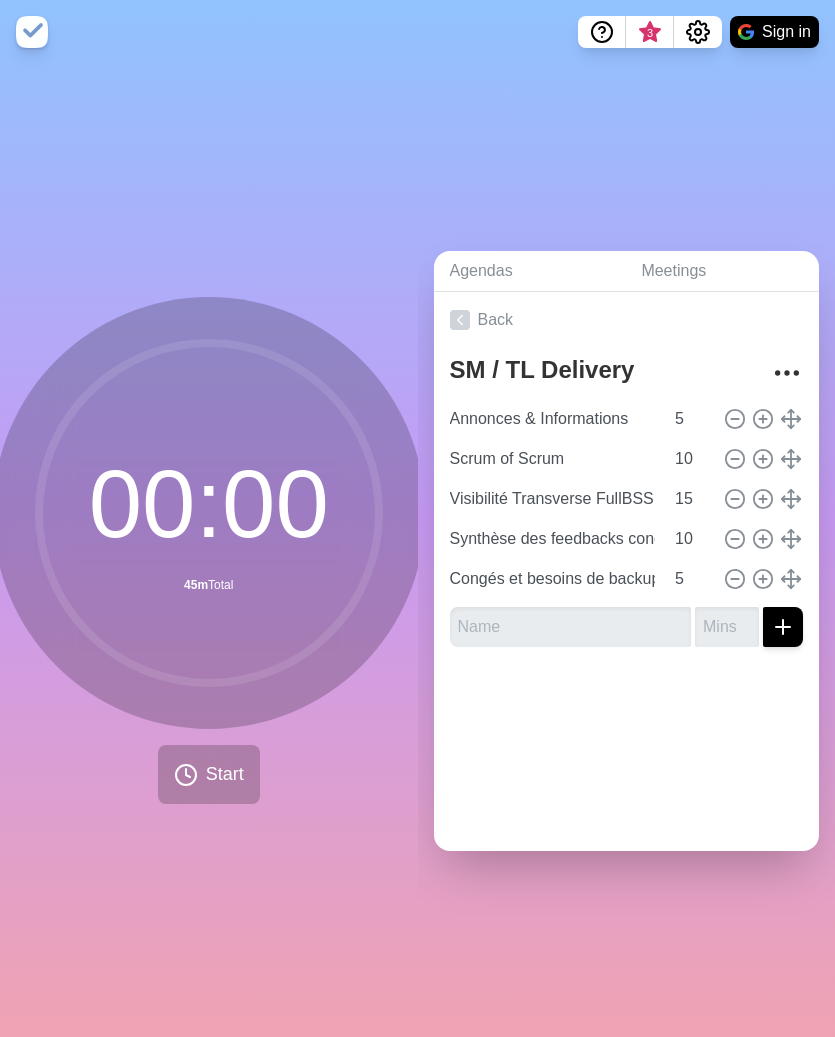 click on "[TIME] [TIME]
[TEXT]             [TEXT]" at bounding box center (209, 550) 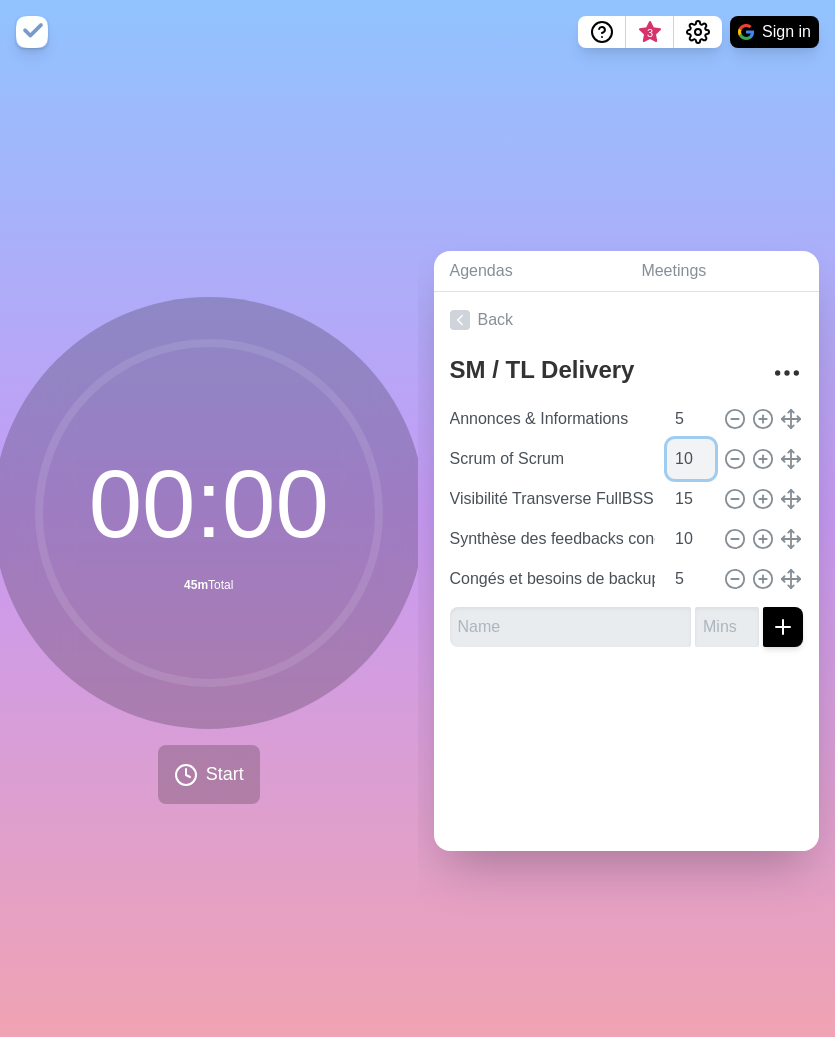 click on "10" at bounding box center (691, 459) 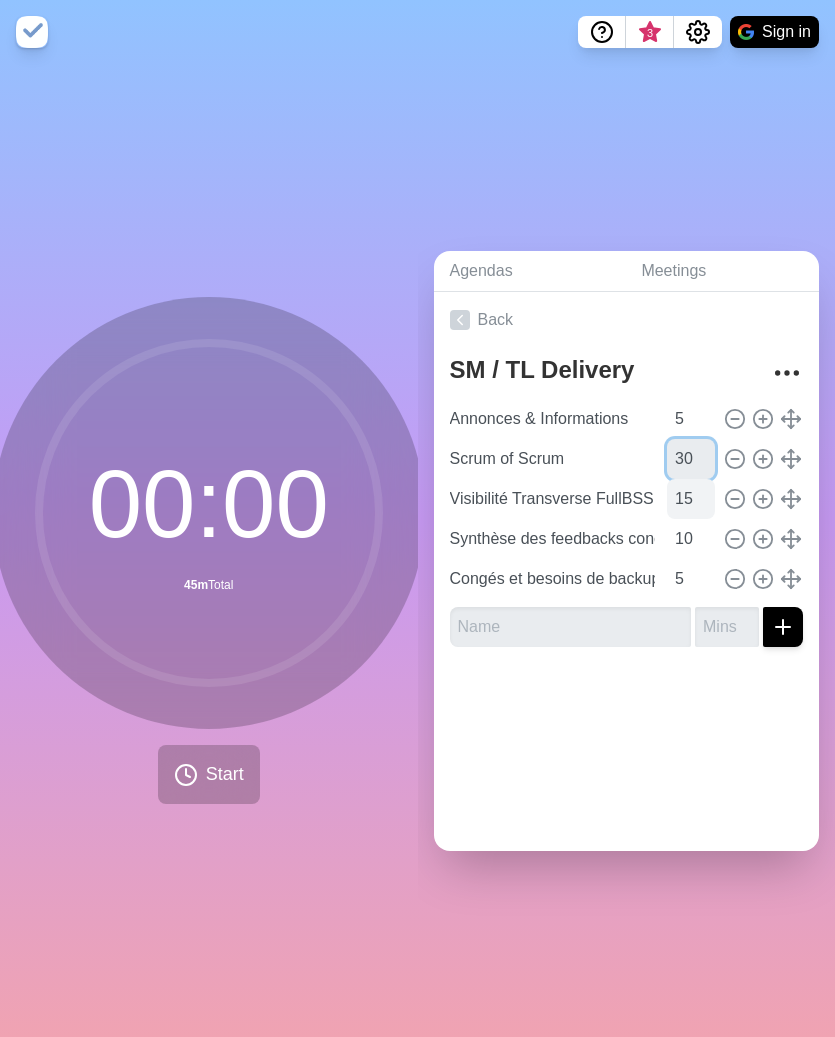 type on "30" 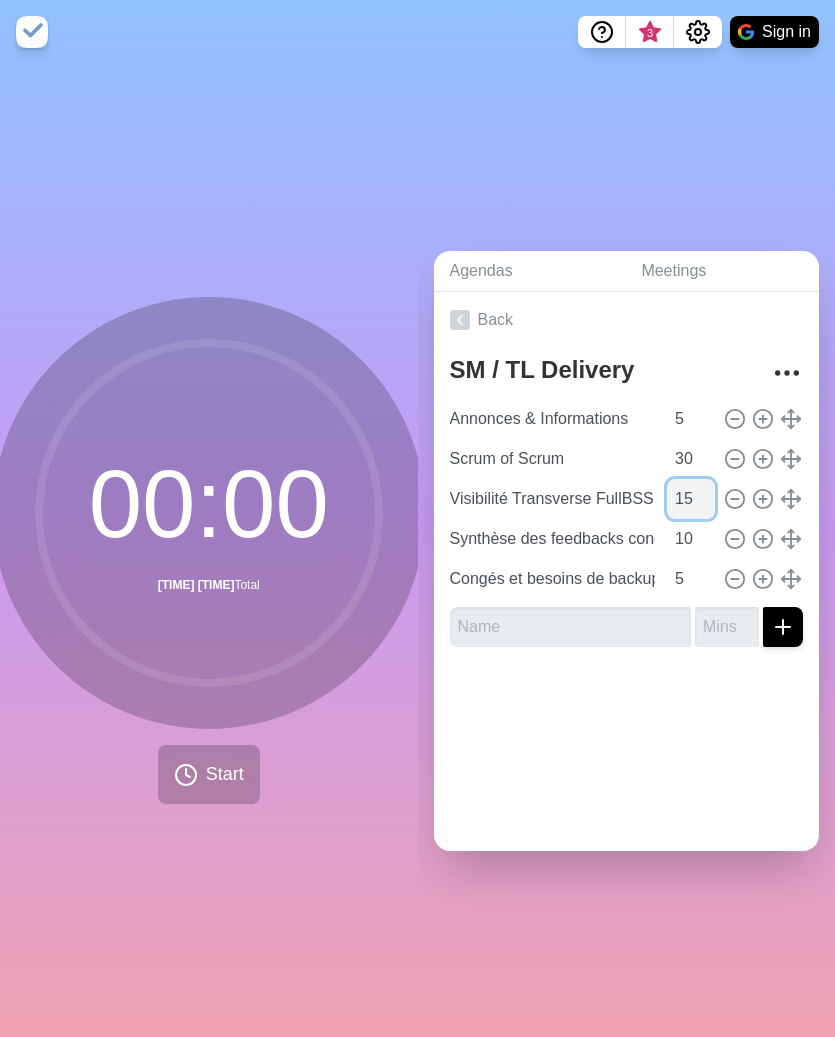 click on "15" at bounding box center [691, 499] 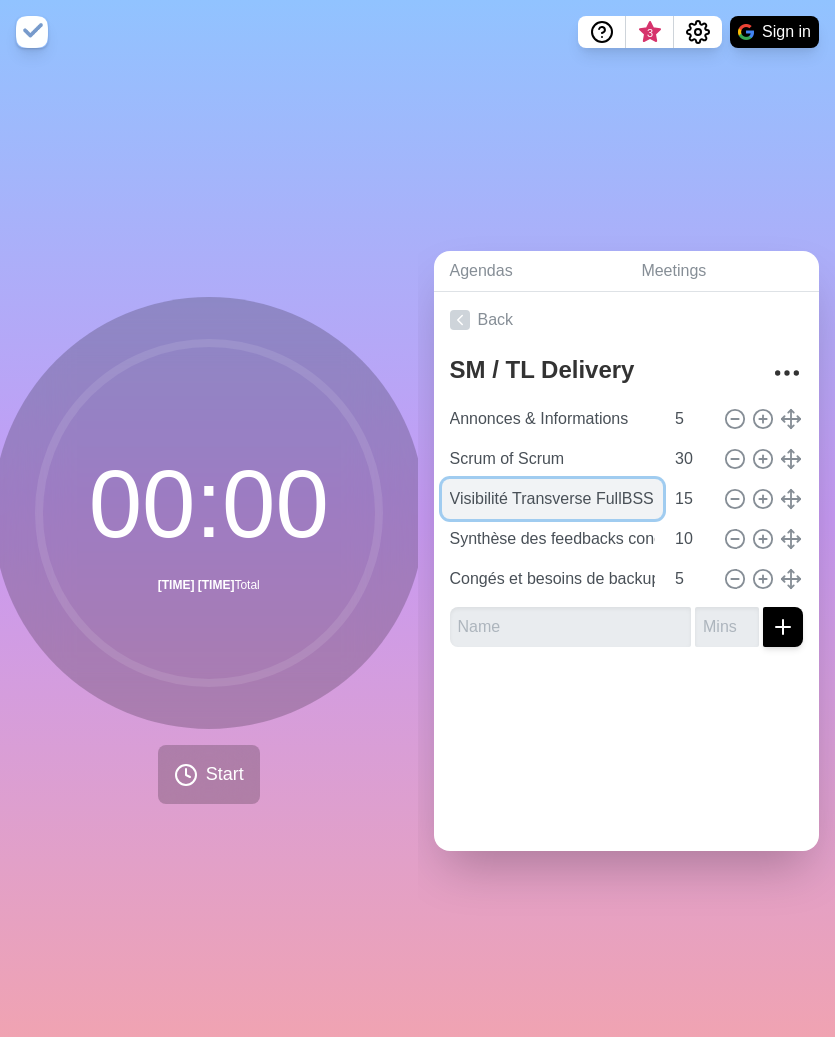 click on "Visibilité Transverse FullBSS" at bounding box center (553, 499) 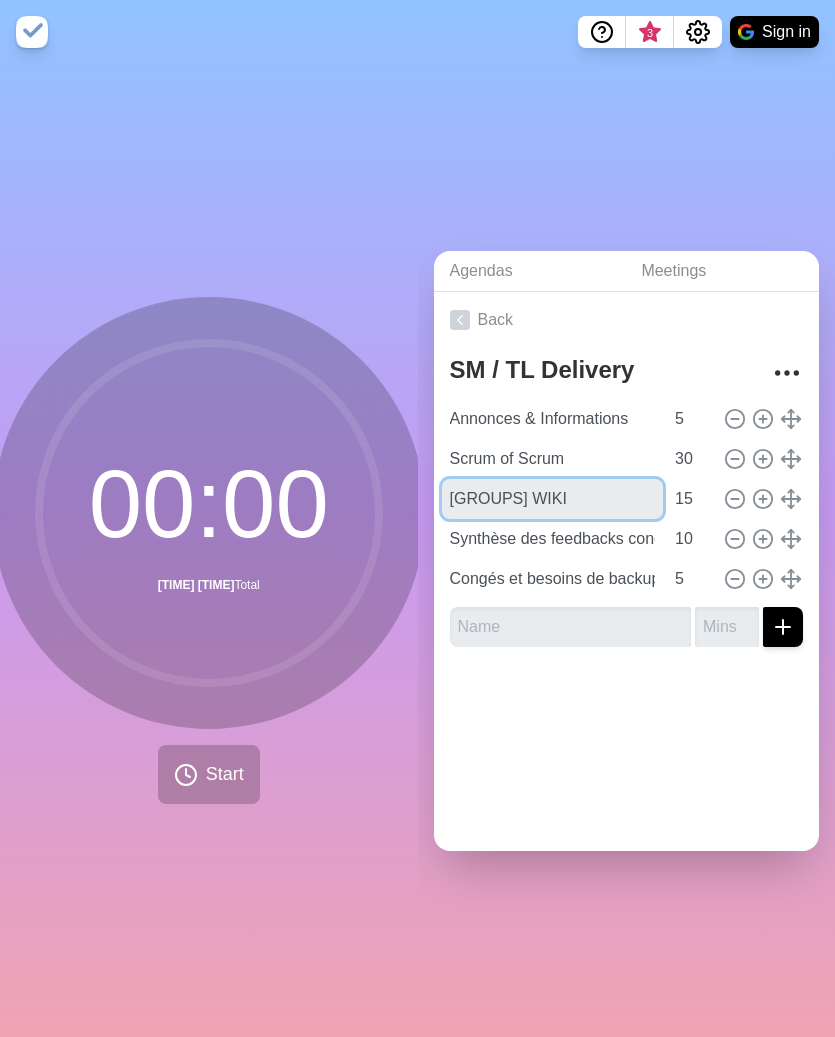type on "[GROUPS] WIKI" 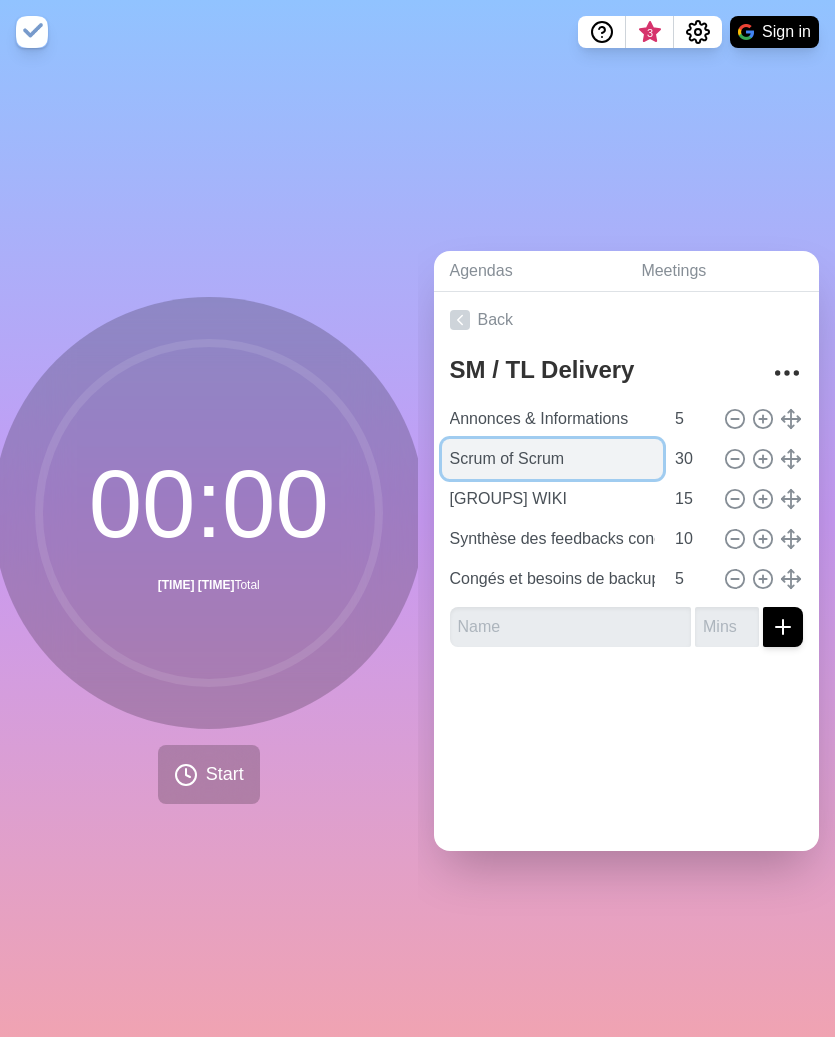 click on "Scrum of Scrum" at bounding box center [553, 459] 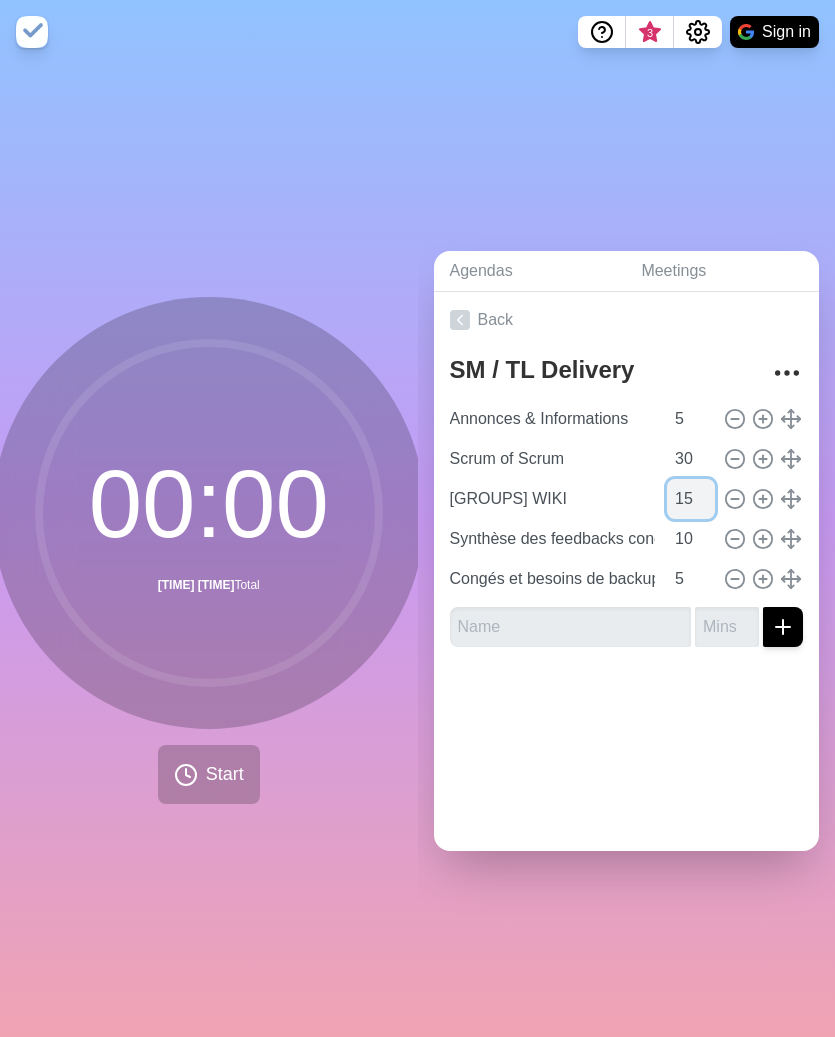 click on "15" at bounding box center (691, 499) 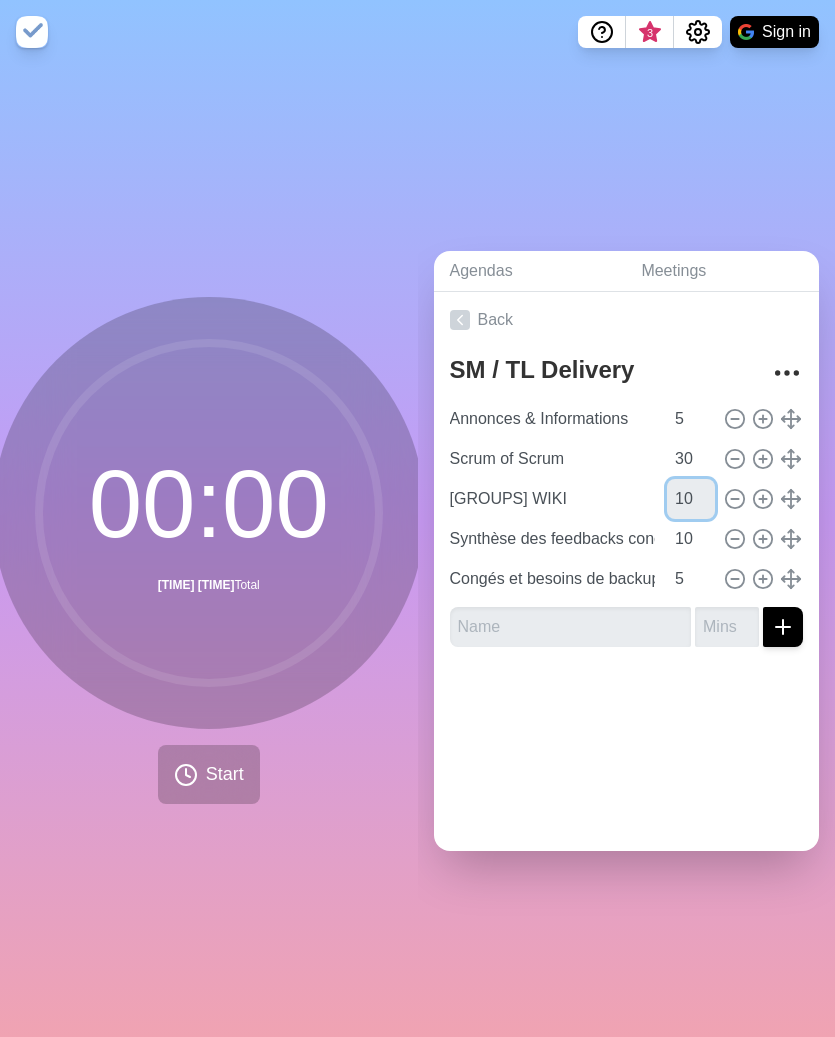 type on "10" 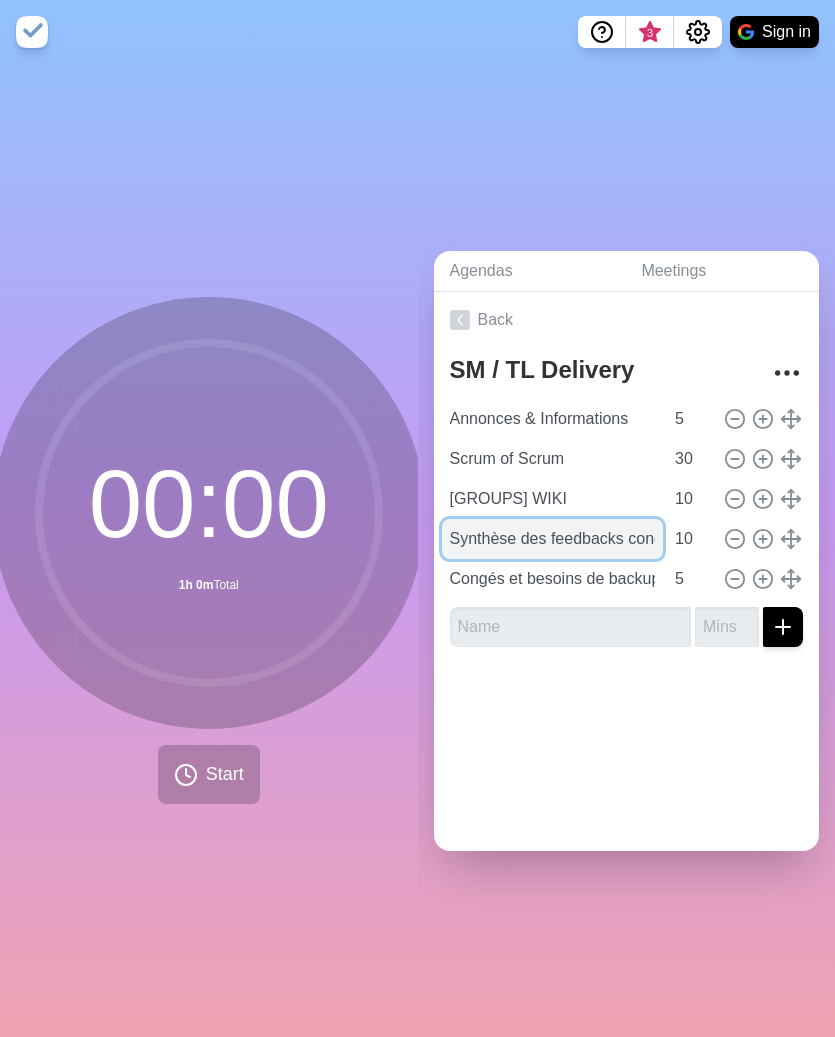 click on "Synthèse des feedbacks concernant le Team Health Check" at bounding box center [553, 539] 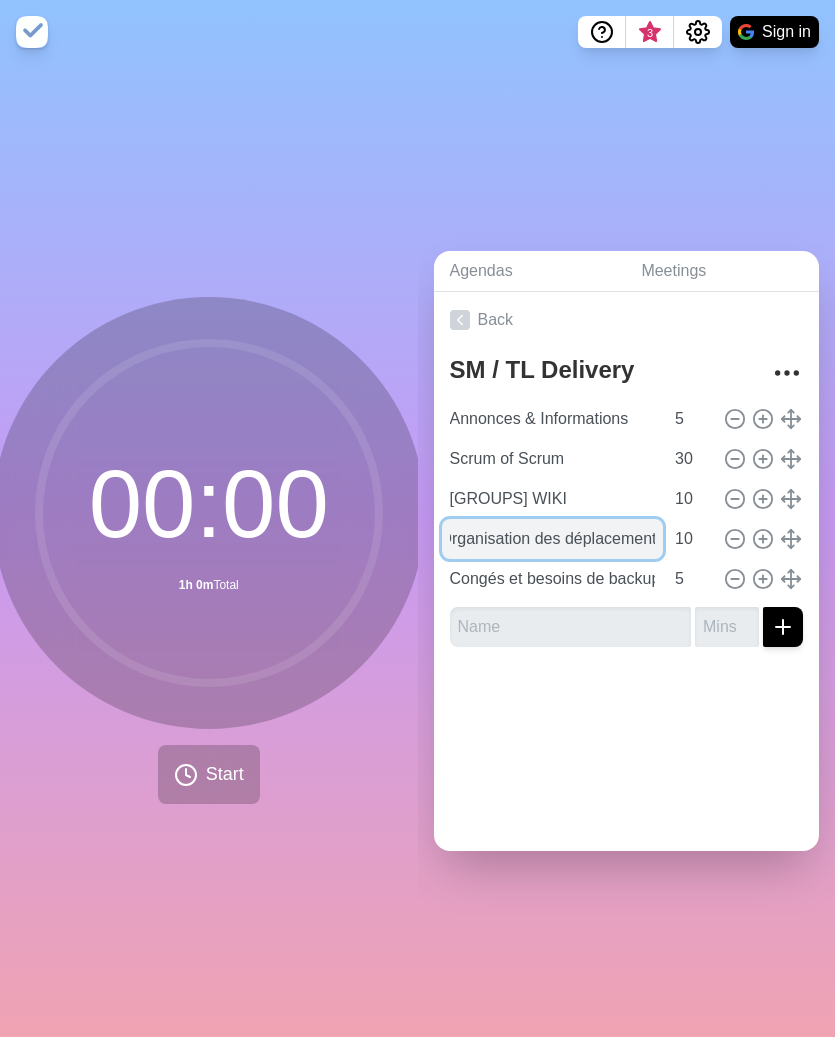scroll, scrollTop: 0, scrollLeft: 17, axis: horizontal 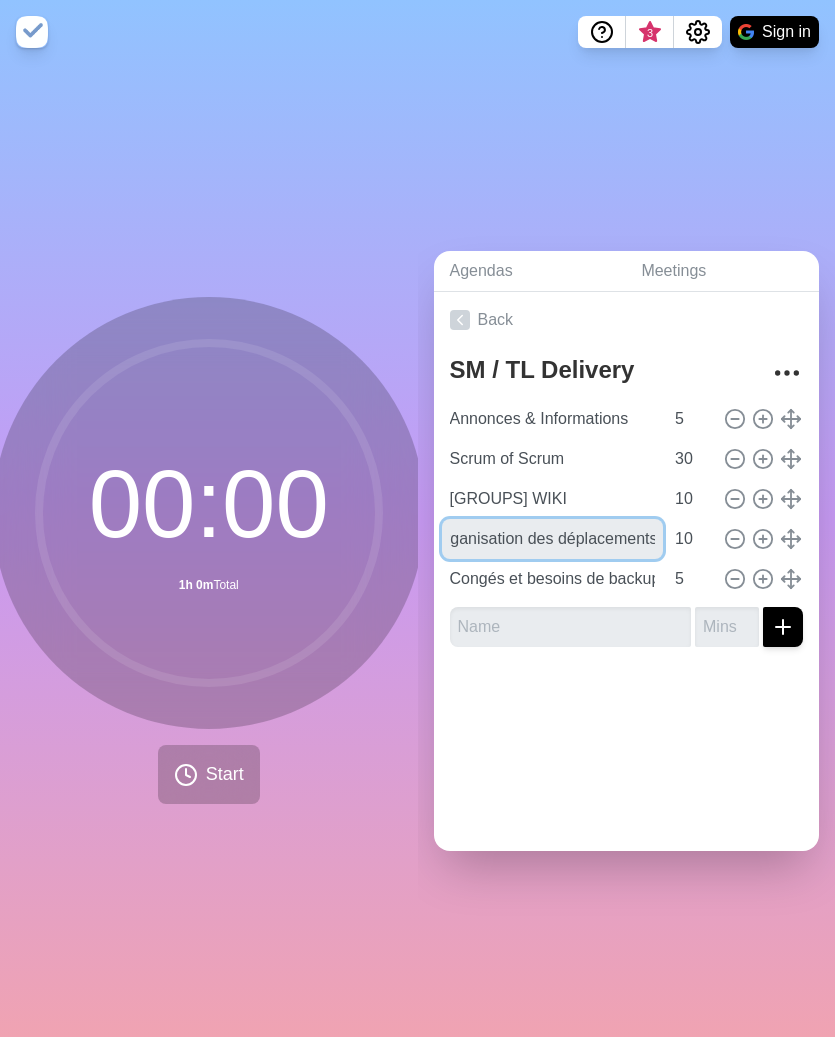 type on "Organisation des déplacements" 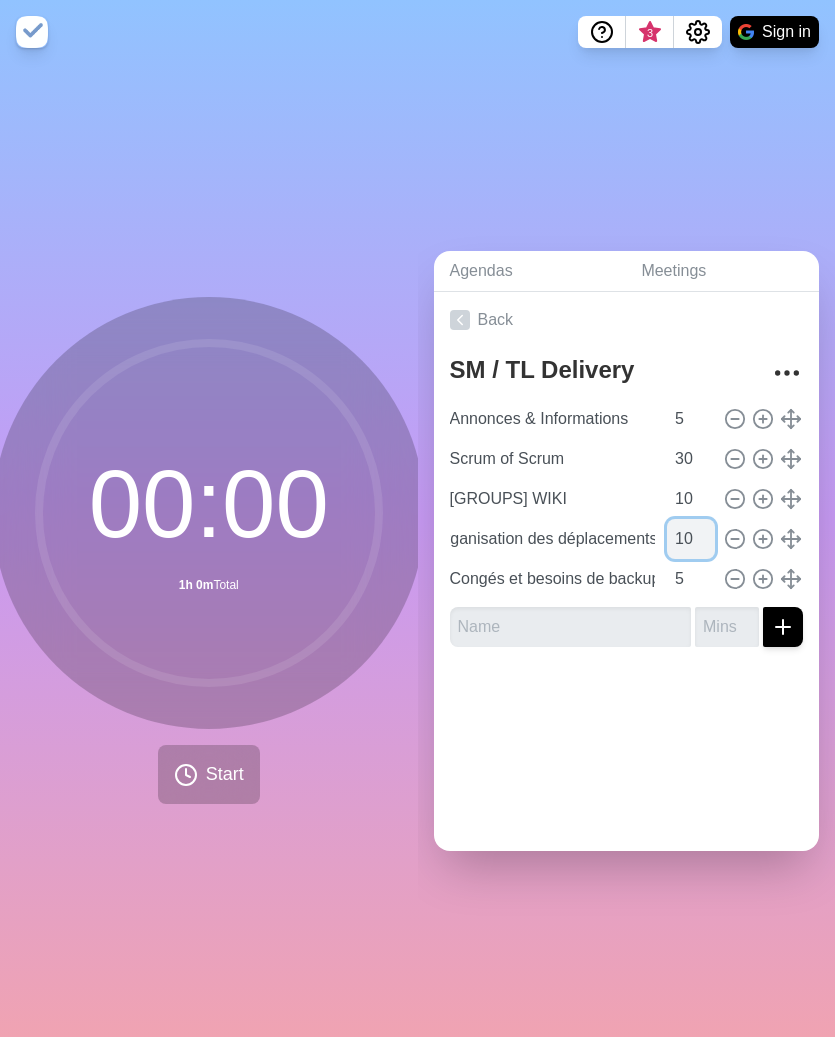 click on "10" at bounding box center [691, 539] 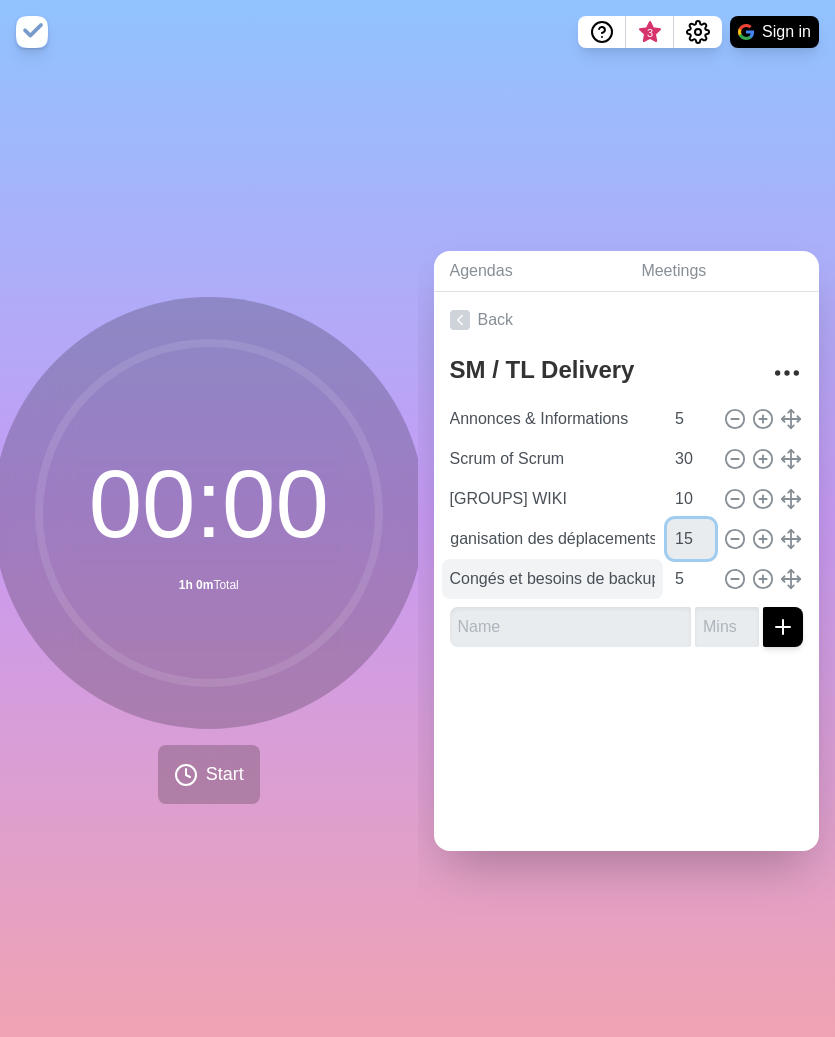 type on "15" 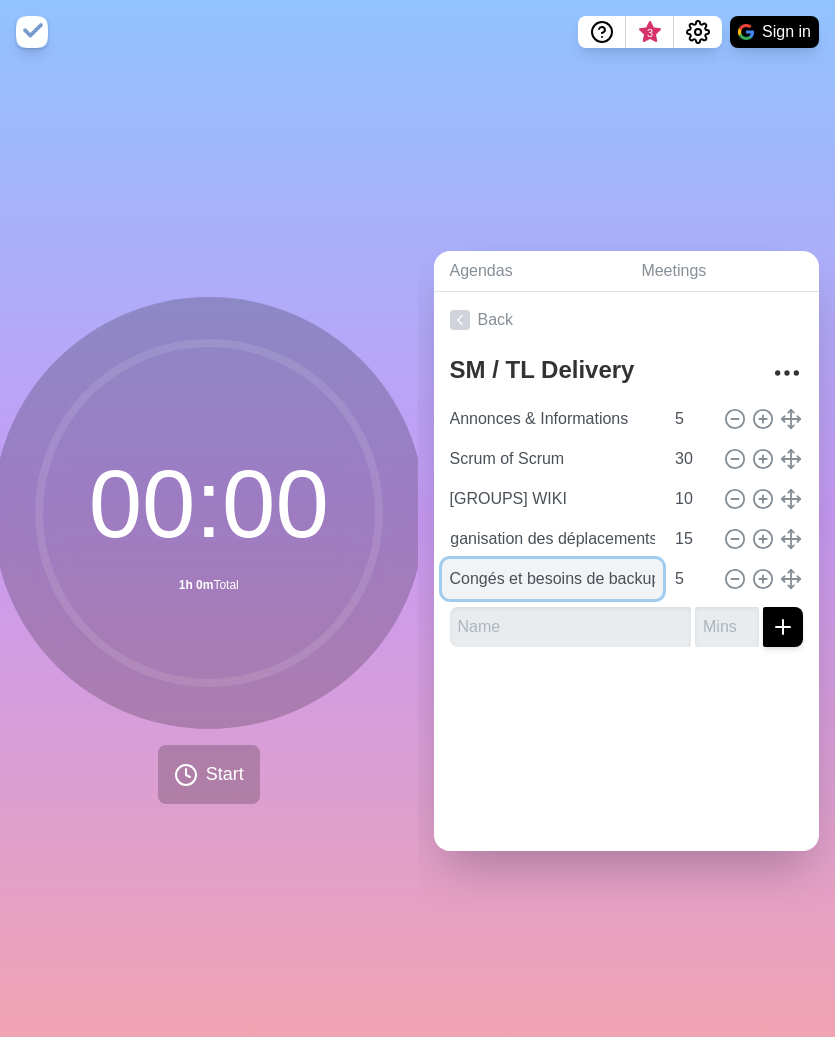click on "Congés et besoins de backup" at bounding box center [553, 579] 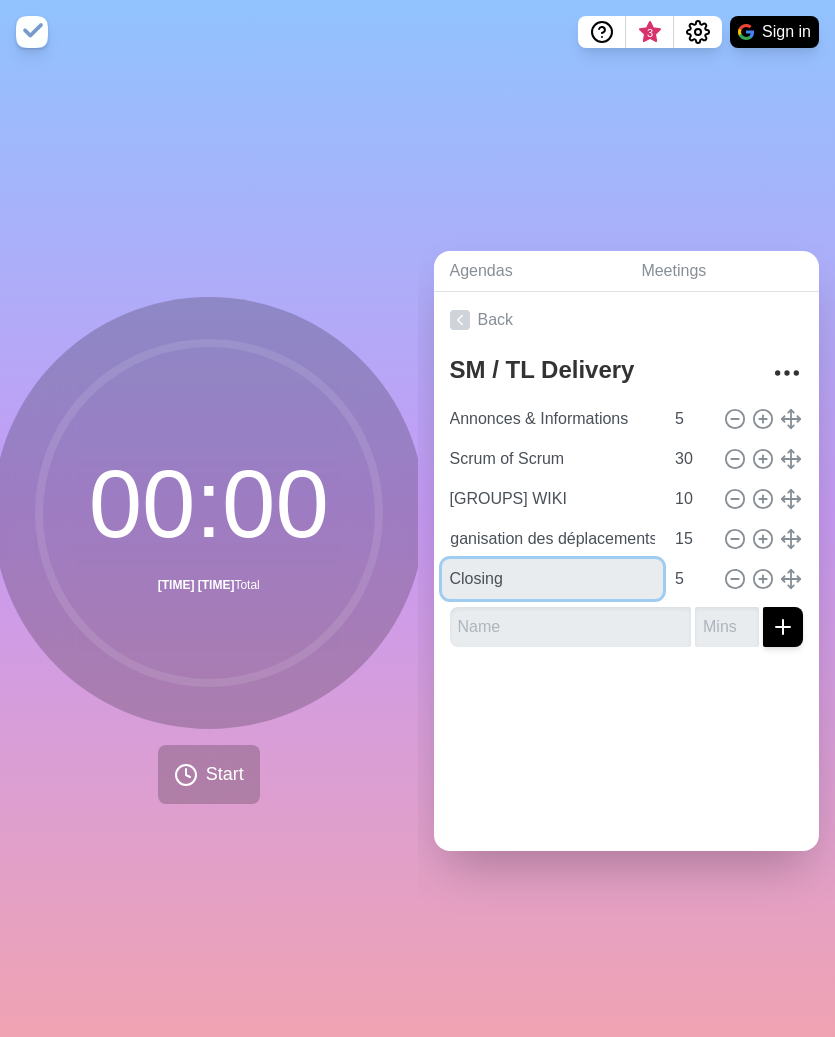 type on "Closing" 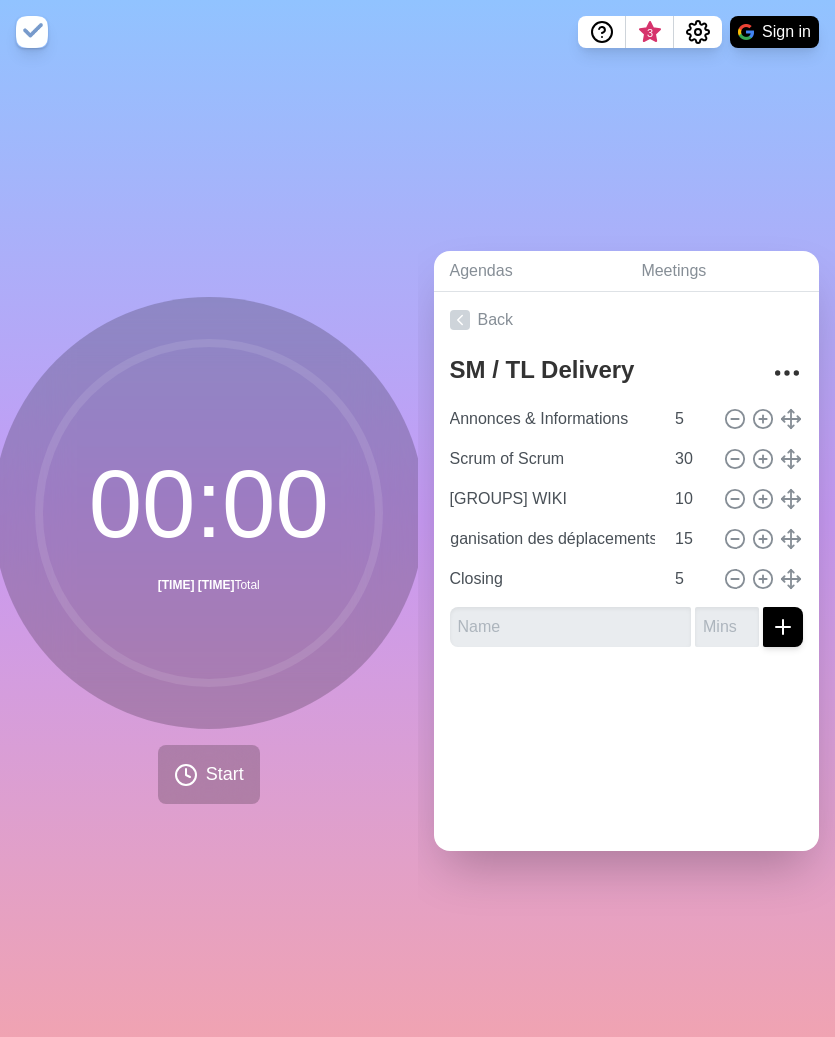 click 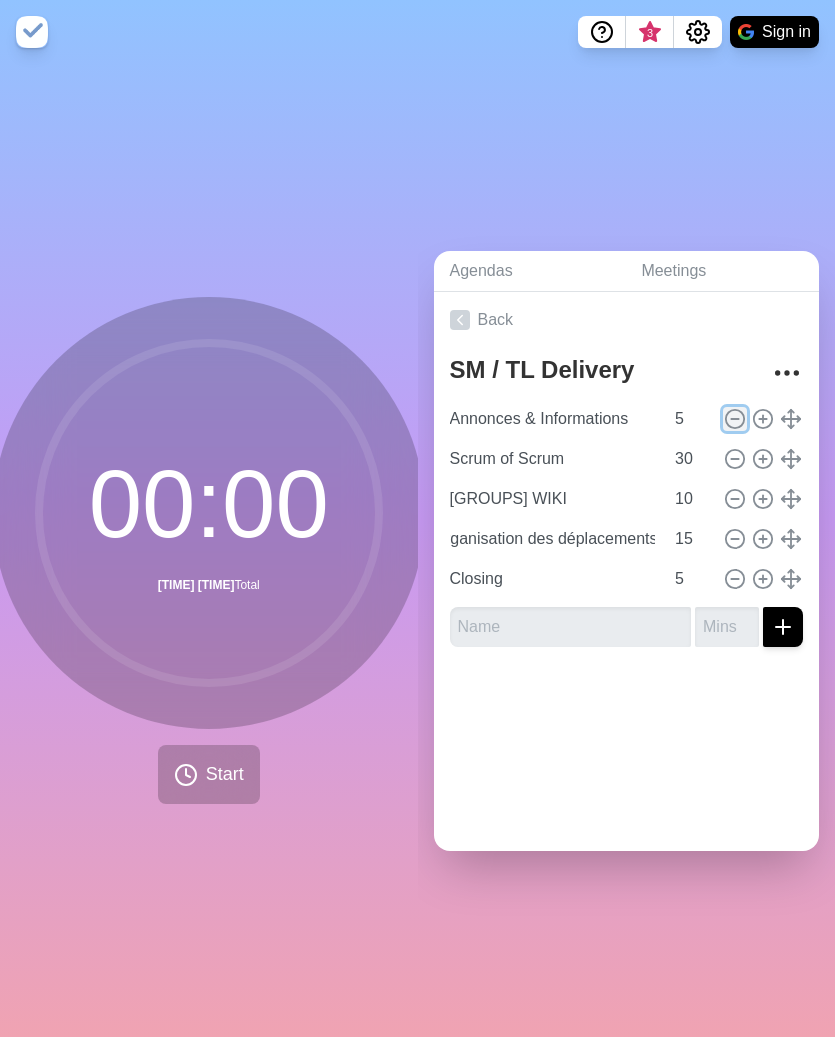 click 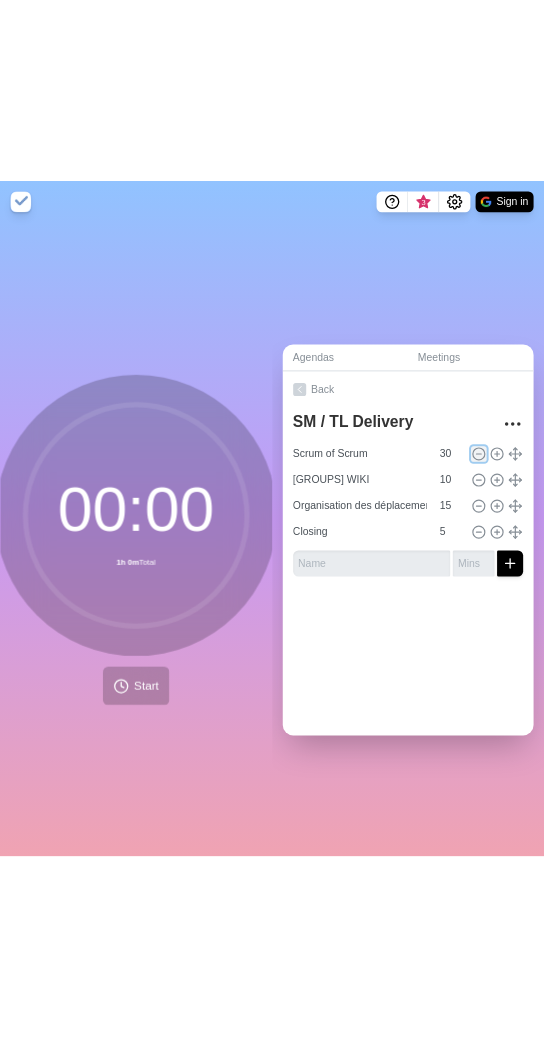 scroll, scrollTop: 0, scrollLeft: 0, axis: both 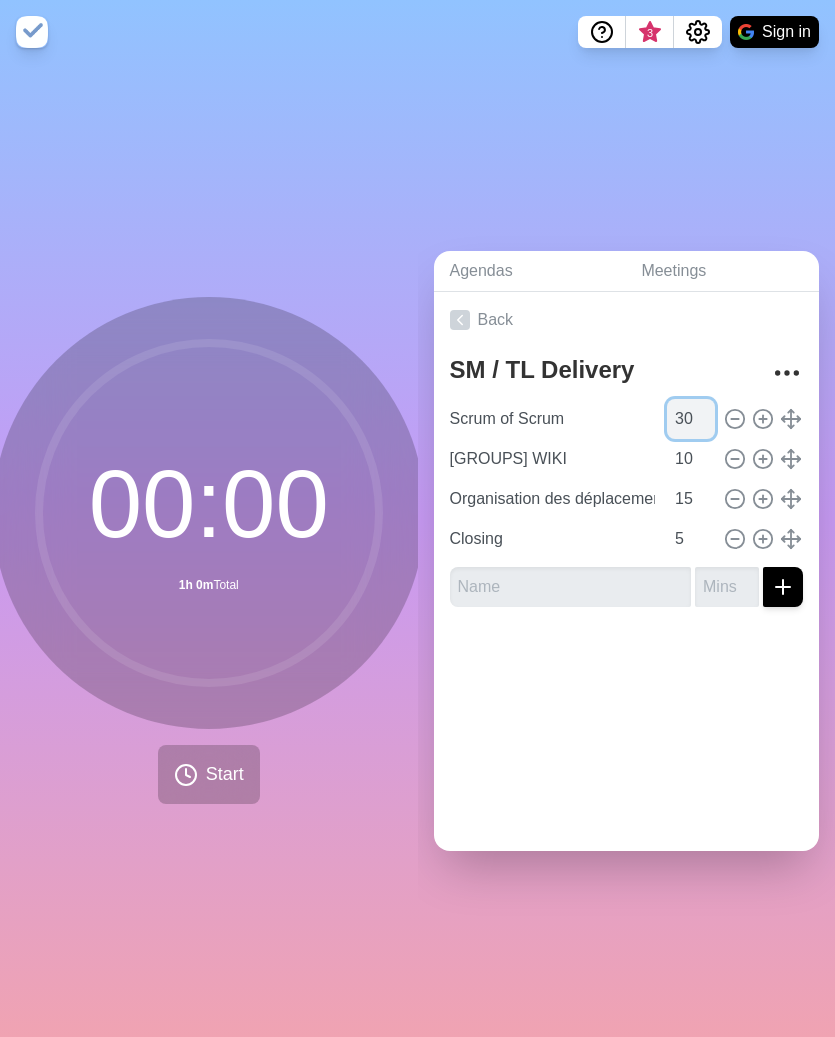 click on "30" at bounding box center [691, 419] 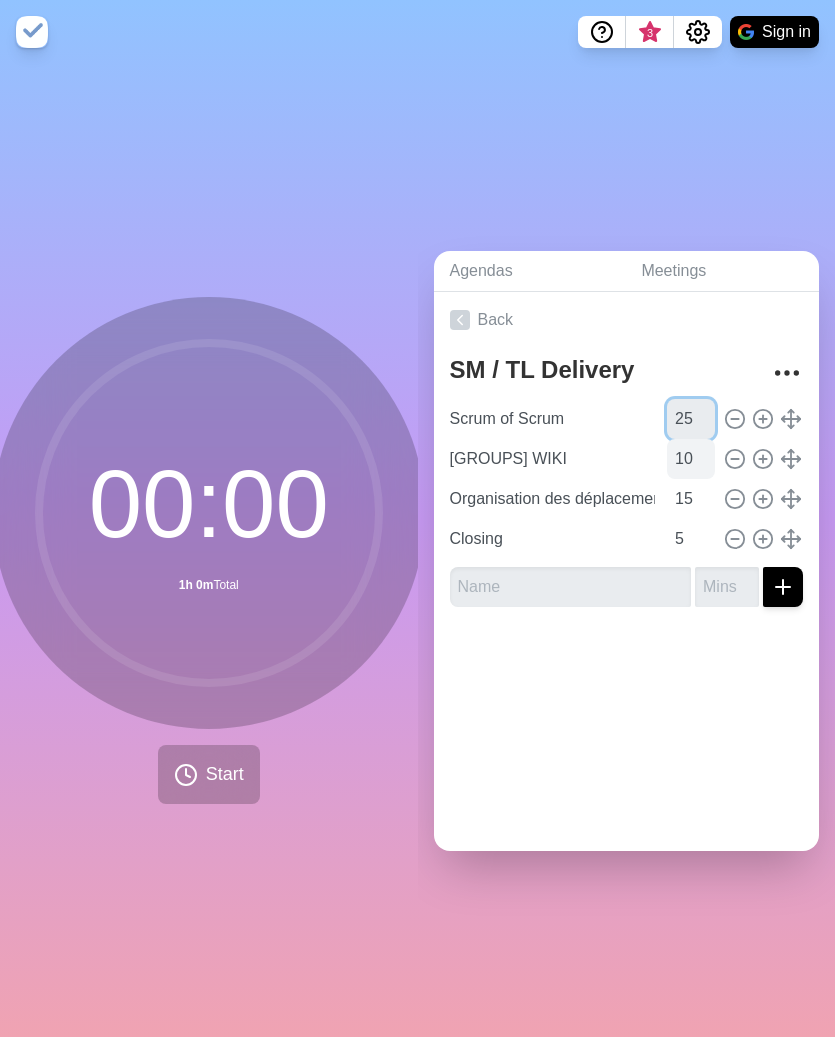 type on "25" 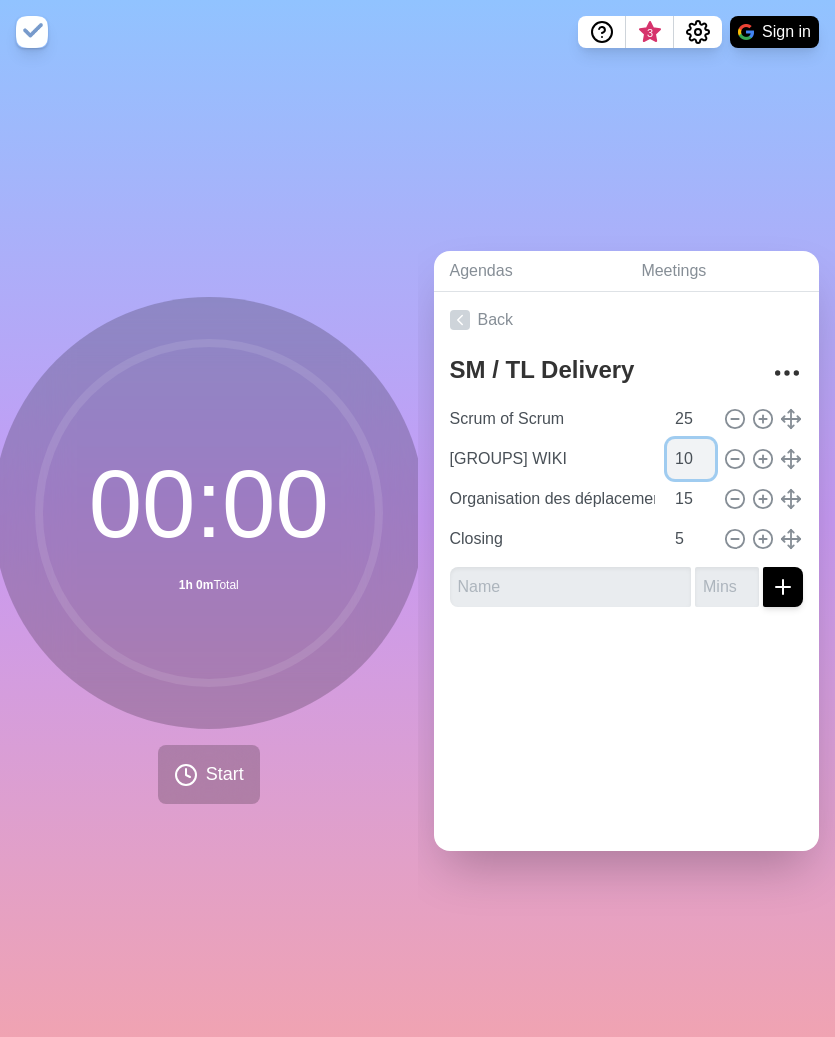 click on "10" at bounding box center [691, 459] 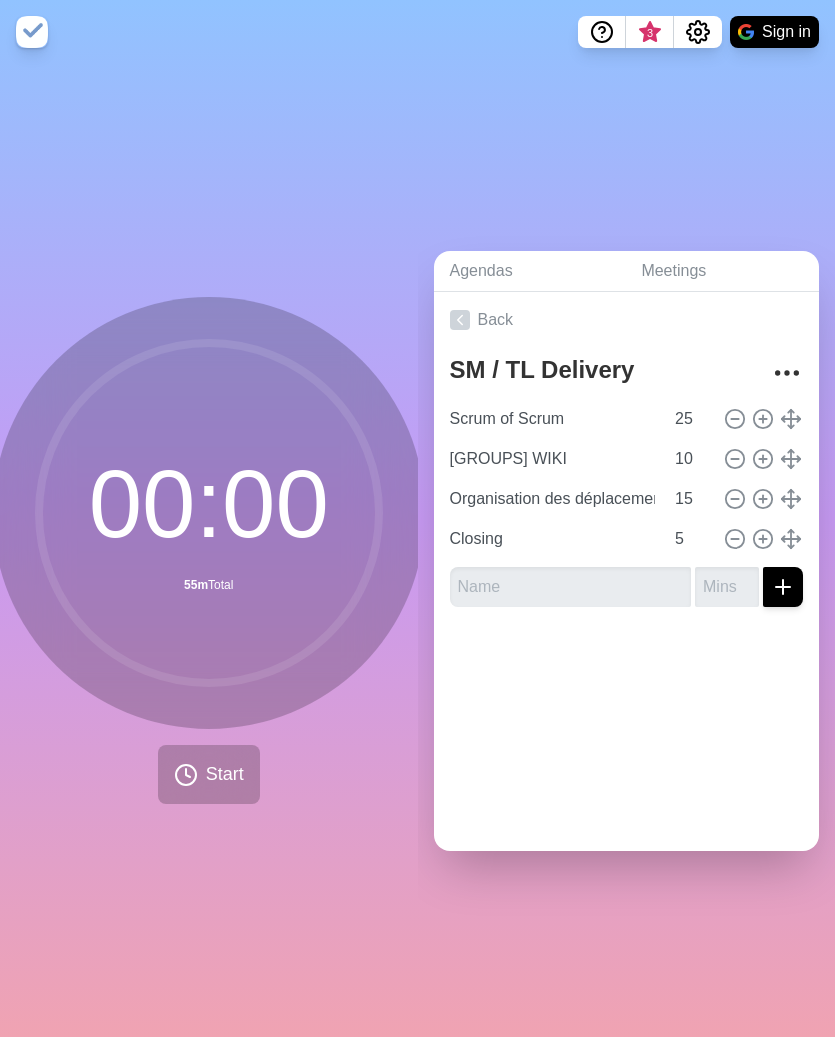 click 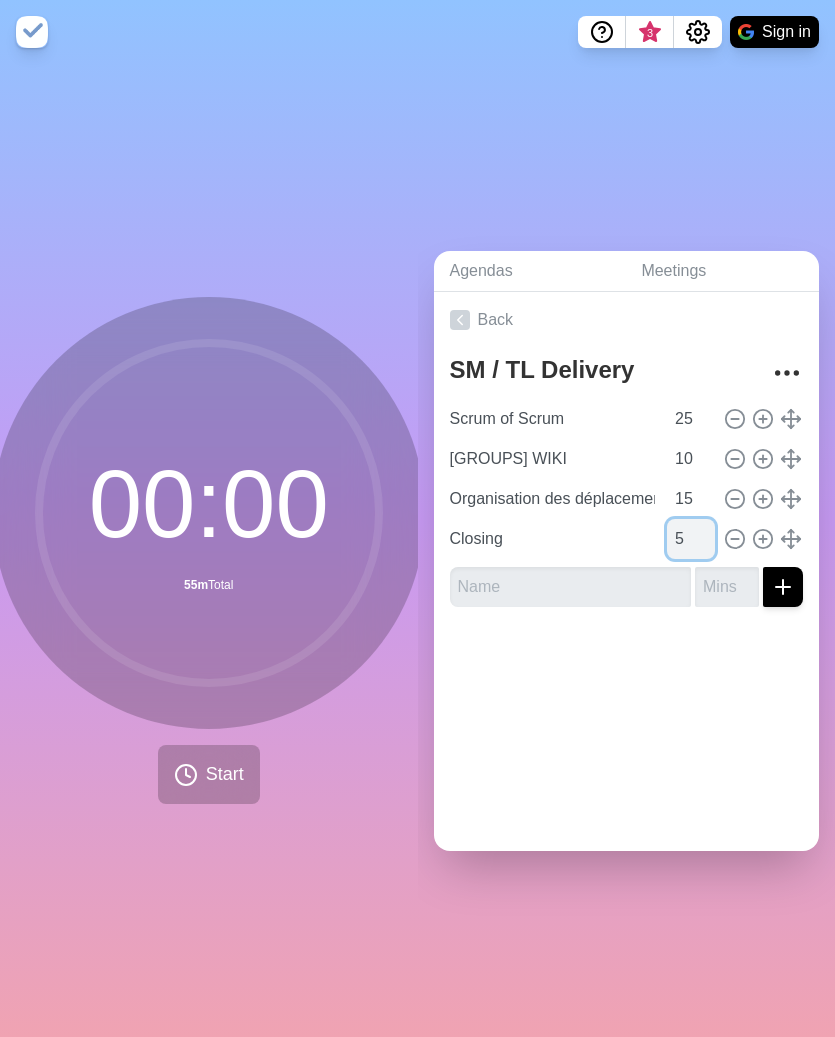 click on "5" at bounding box center [691, 539] 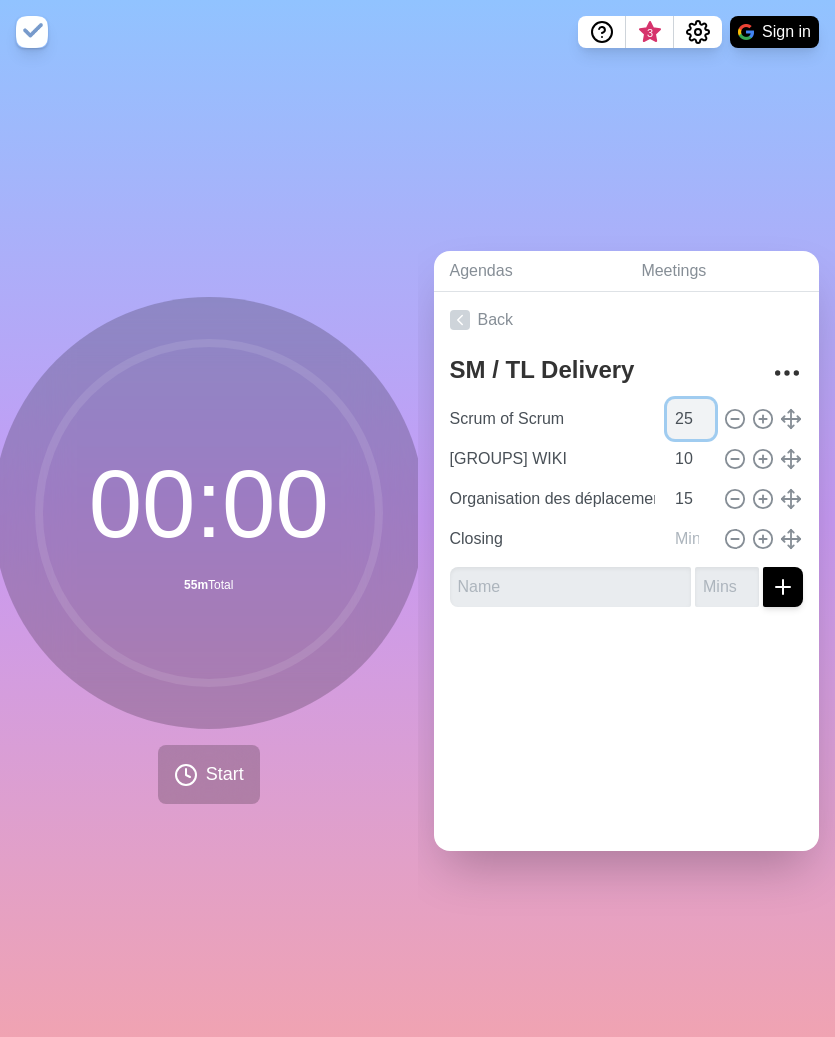 type on "0" 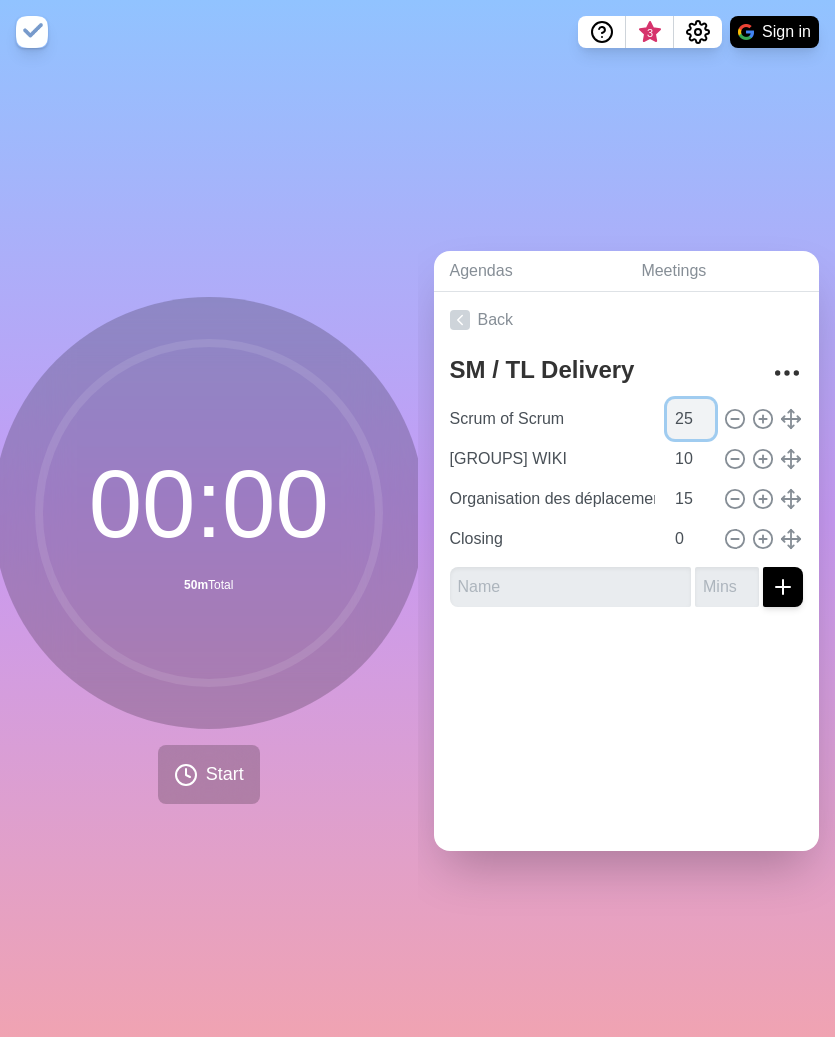 click on "25" at bounding box center [691, 419] 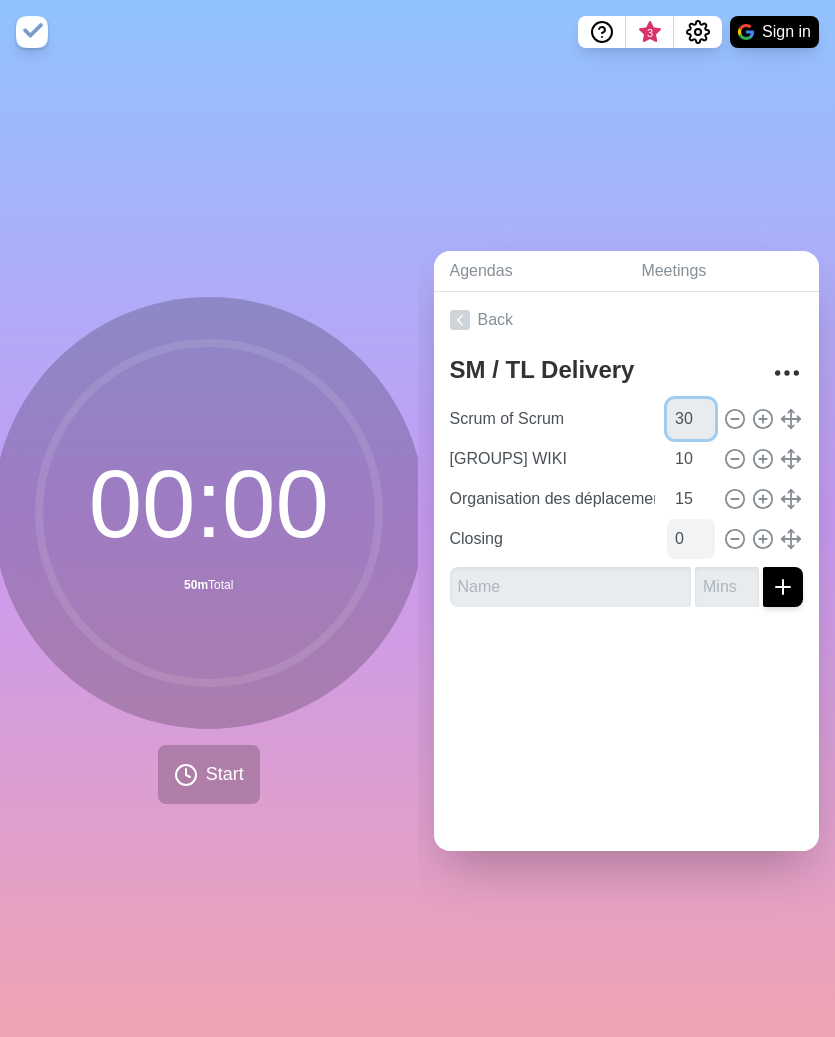type on "30" 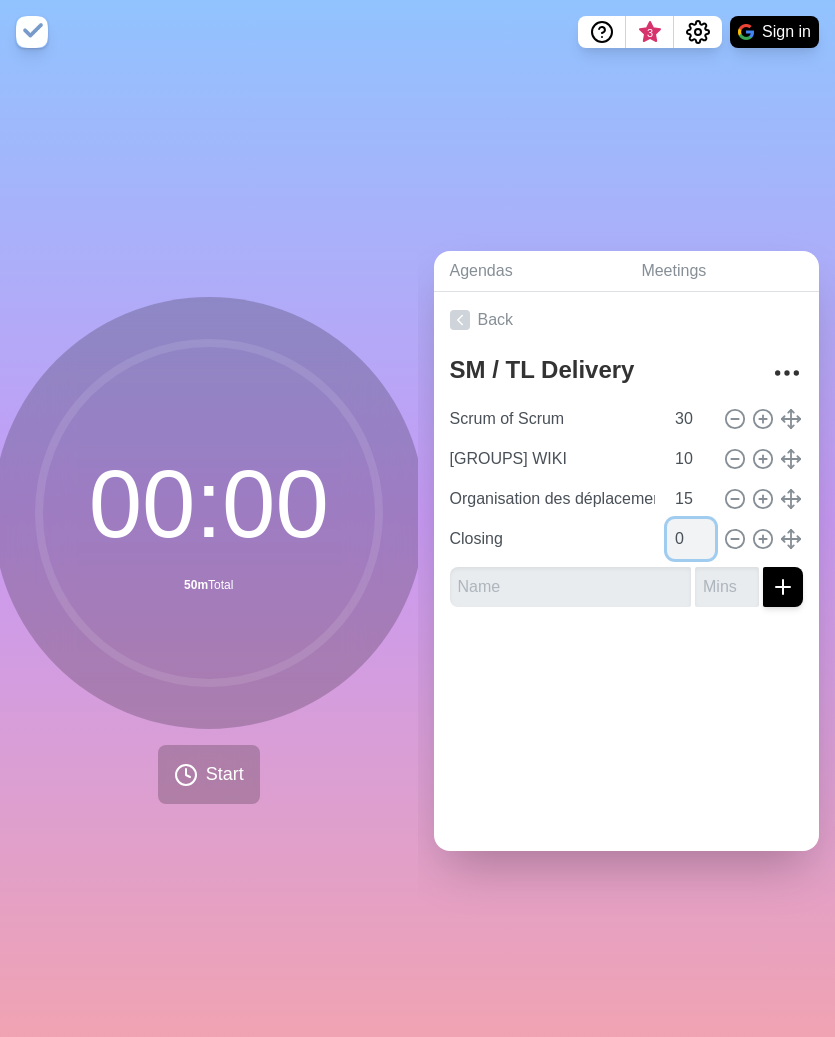 click on "0" at bounding box center (691, 539) 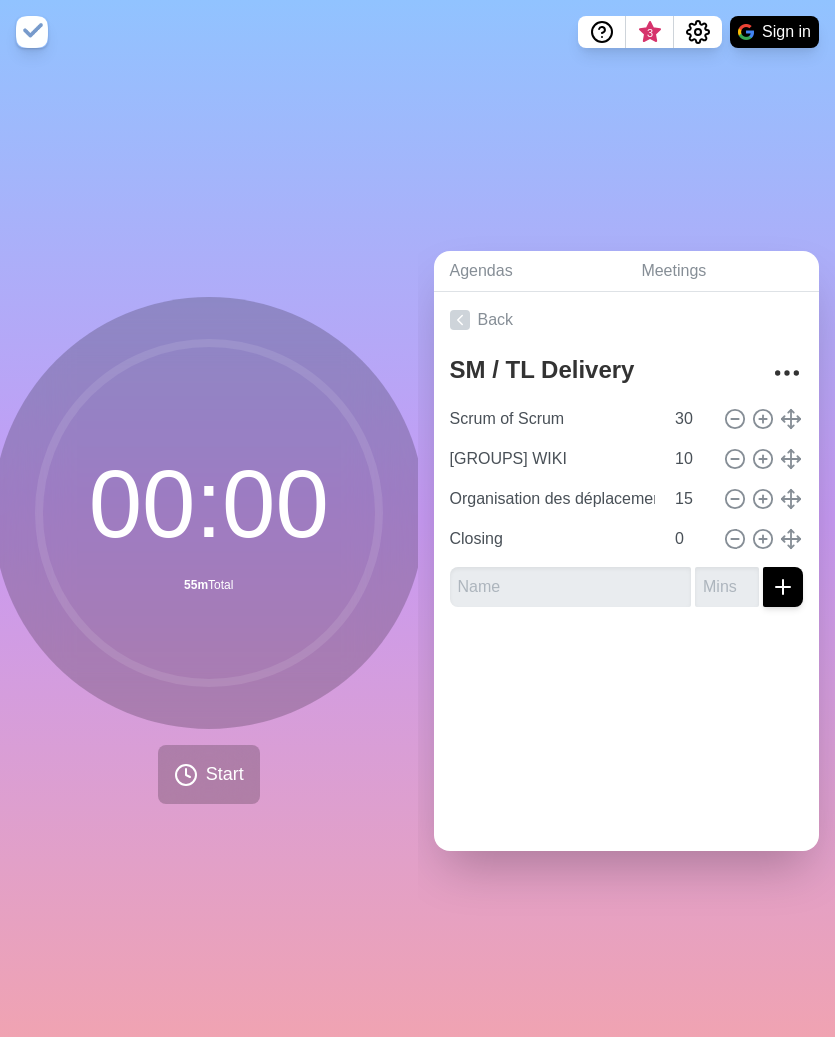 click 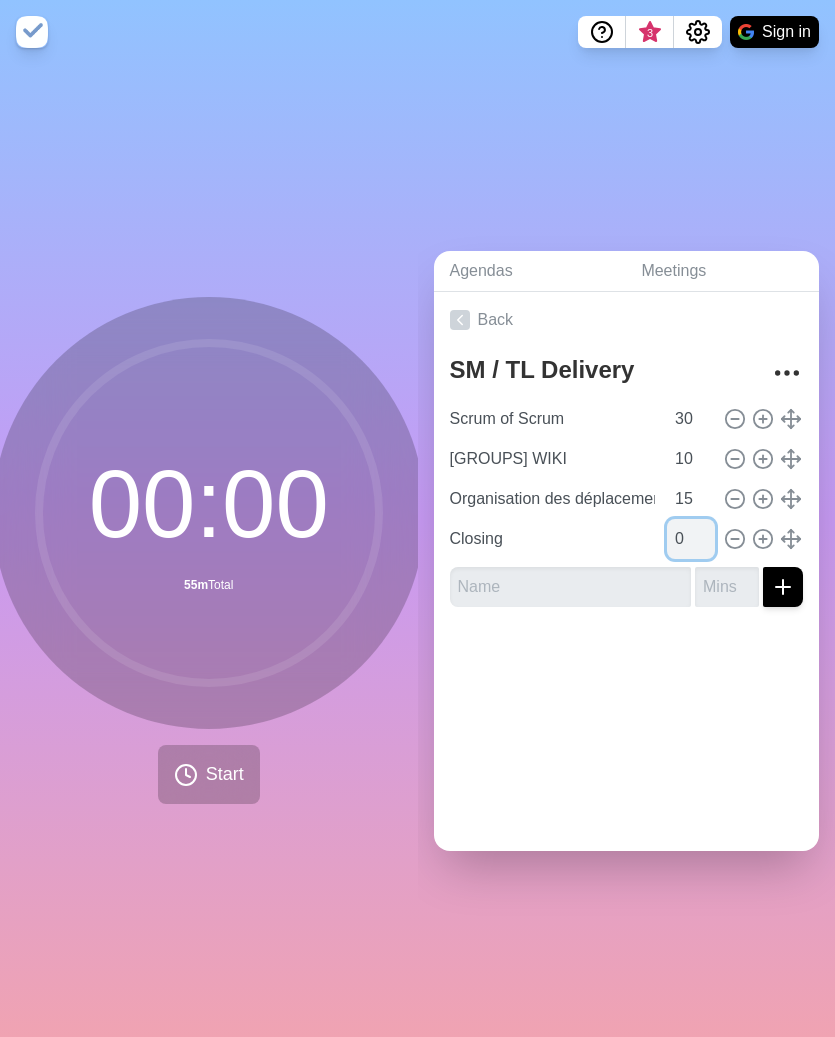 drag, startPoint x: 683, startPoint y: 538, endPoint x: 670, endPoint y: 535, distance: 13.341664 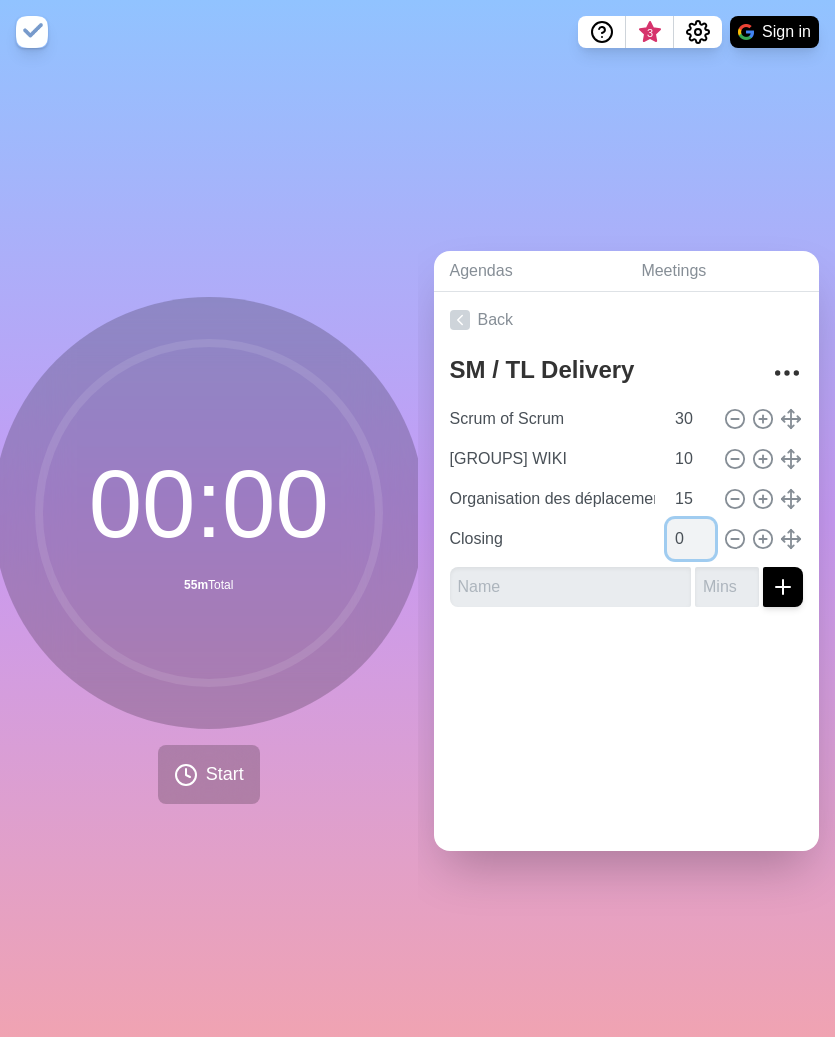 click on "0" at bounding box center [691, 539] 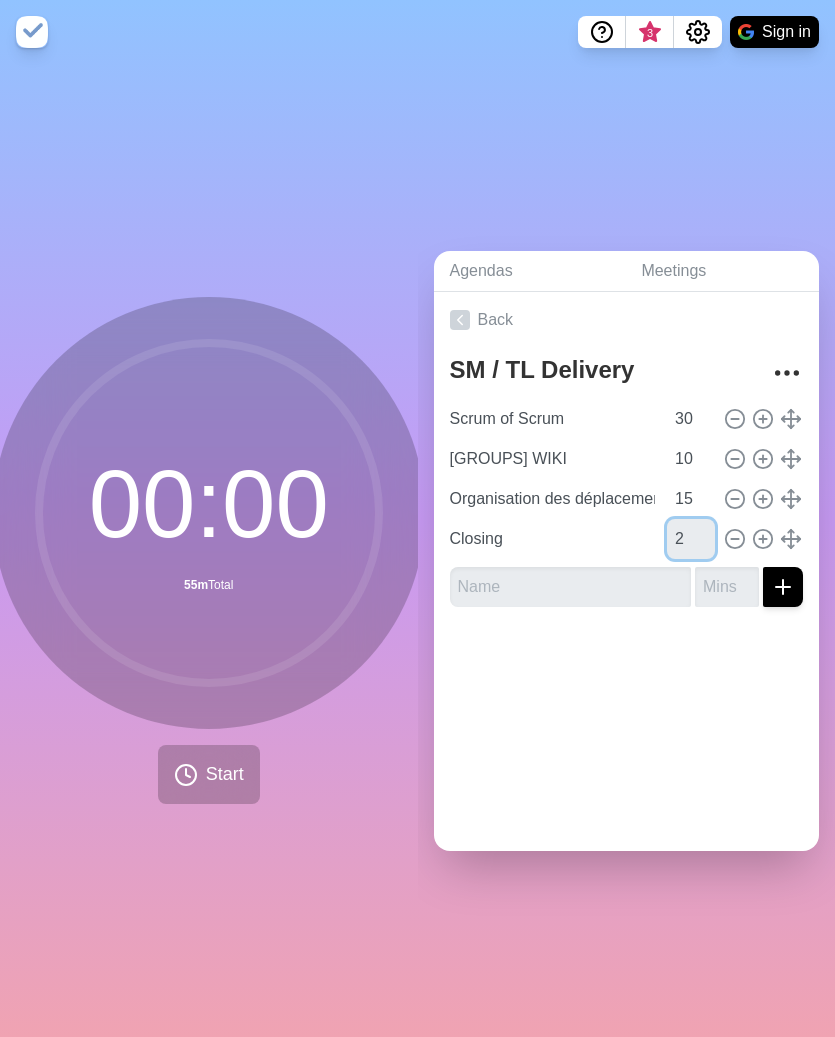 type on "2" 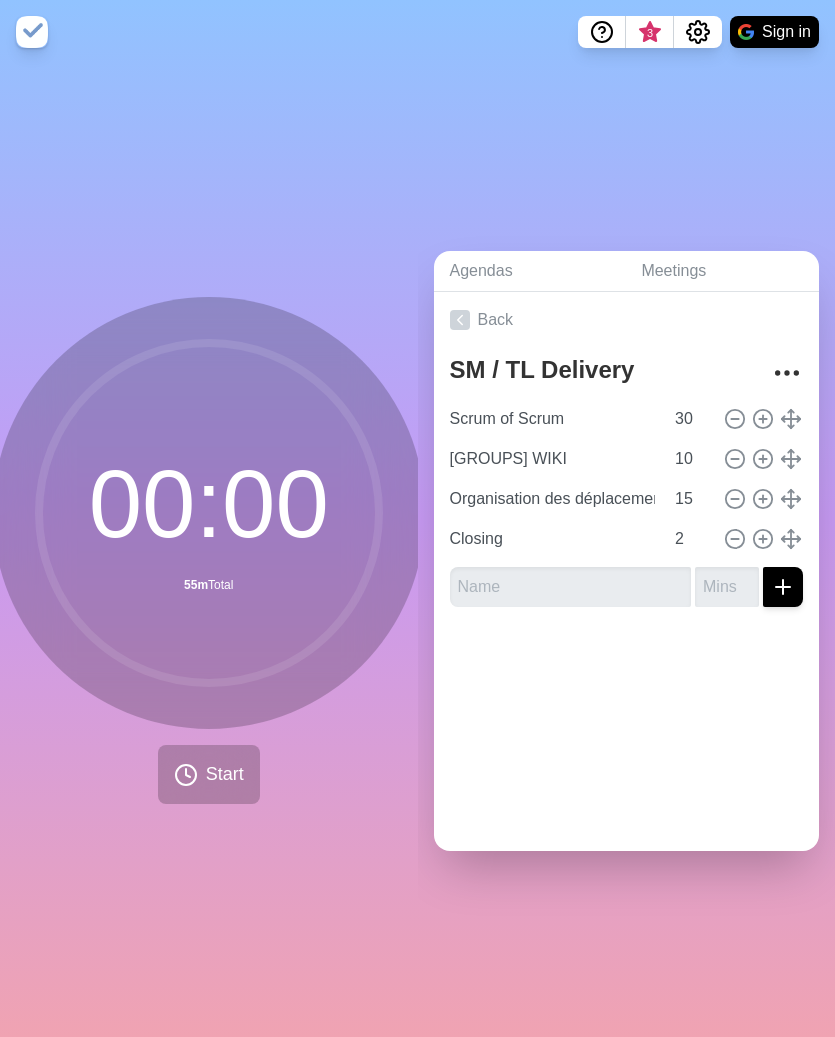 click 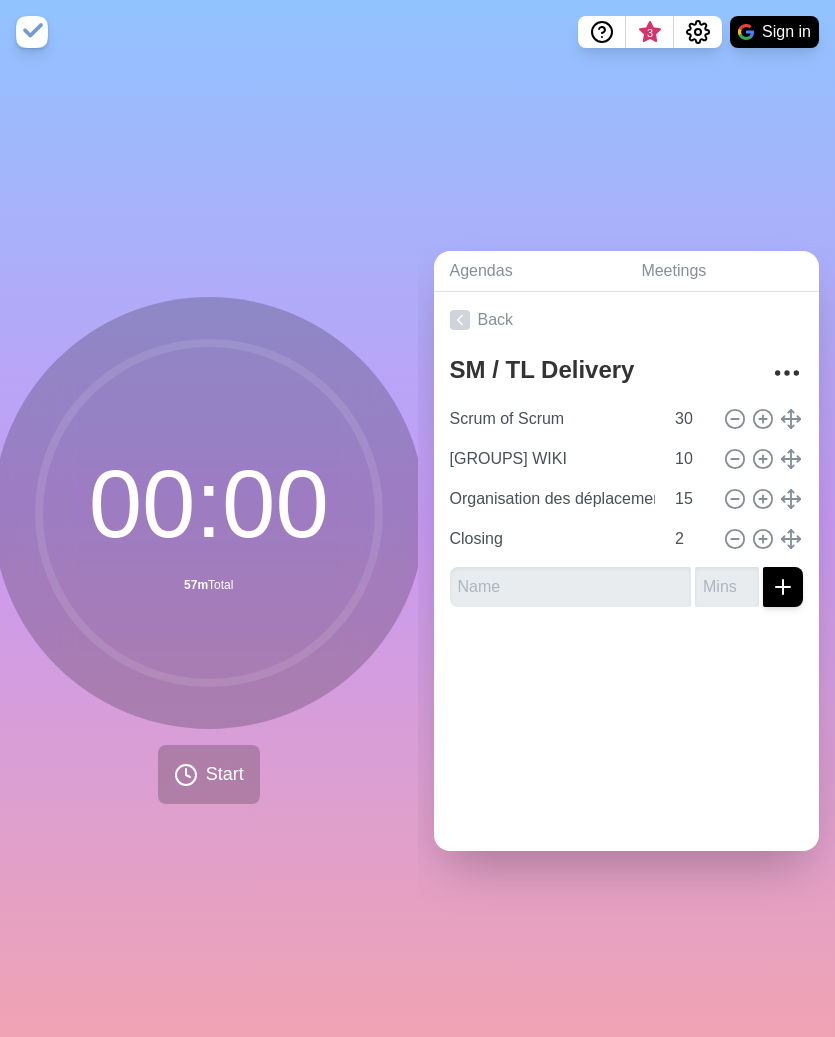click on "00 : 00   57m
Total             Start" at bounding box center (209, 550) 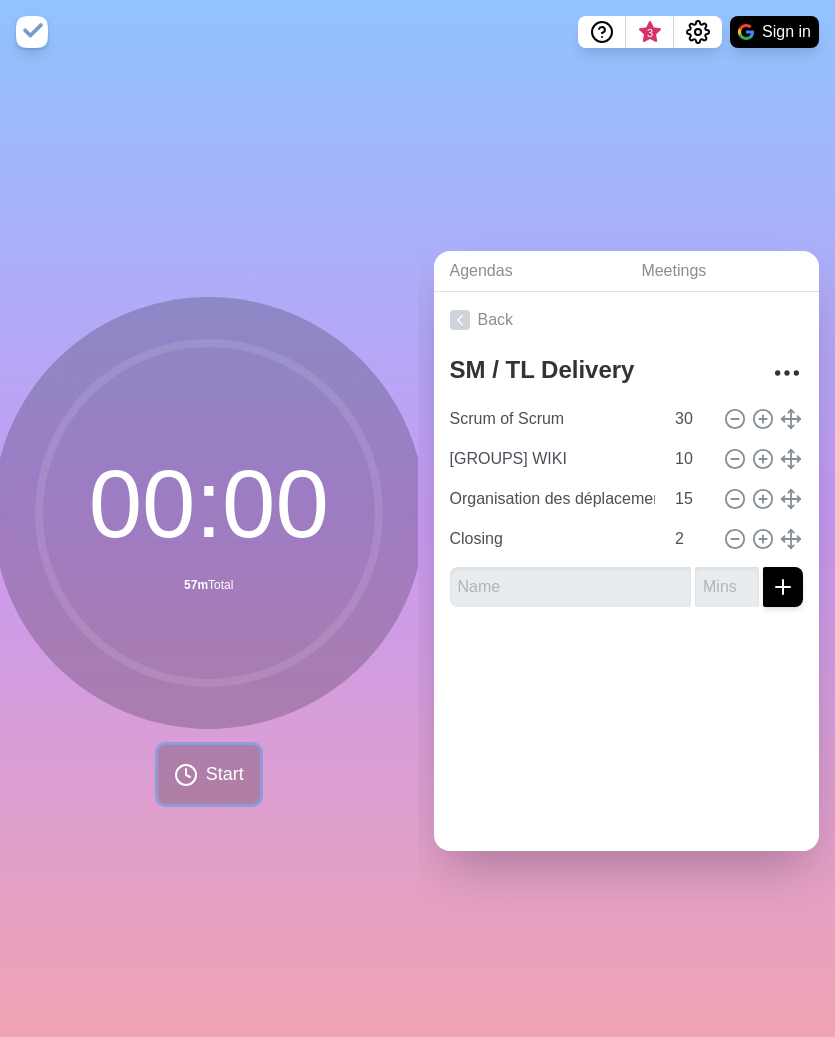 click on "Start" at bounding box center (225, 774) 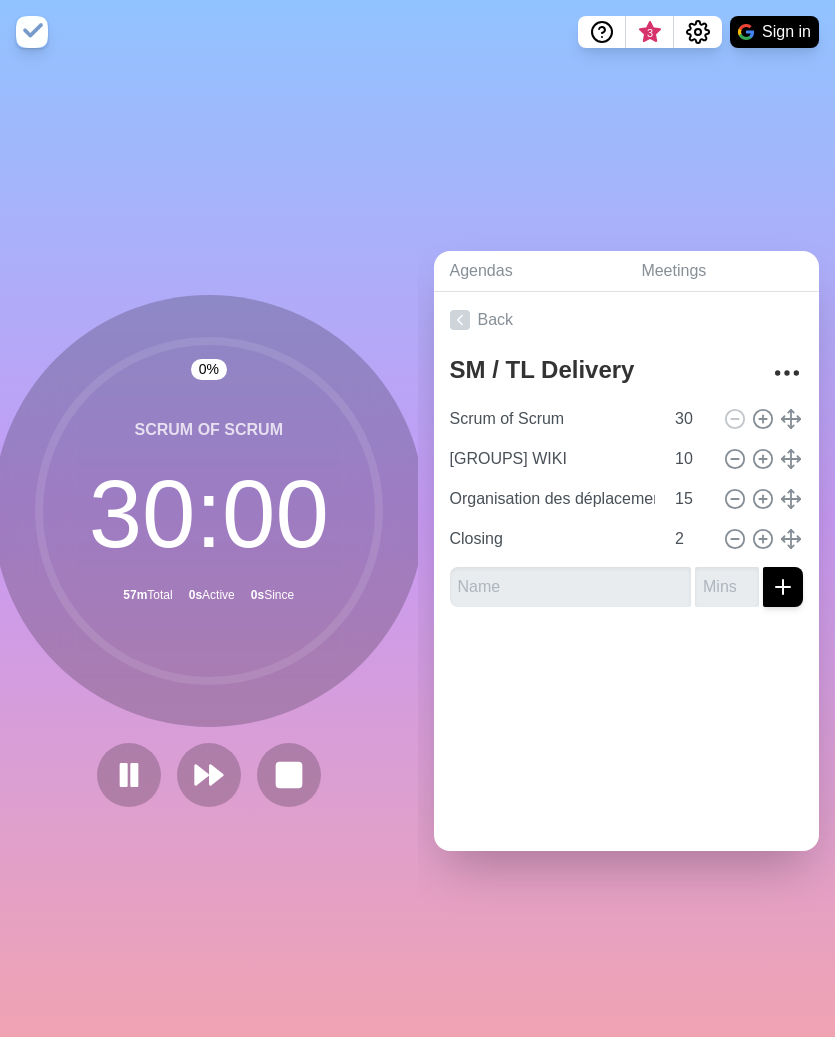 click on "0 %   Scrum of Scrum     30 : 00   57m
Total   0s
Active   0s
Since" at bounding box center (209, 550) 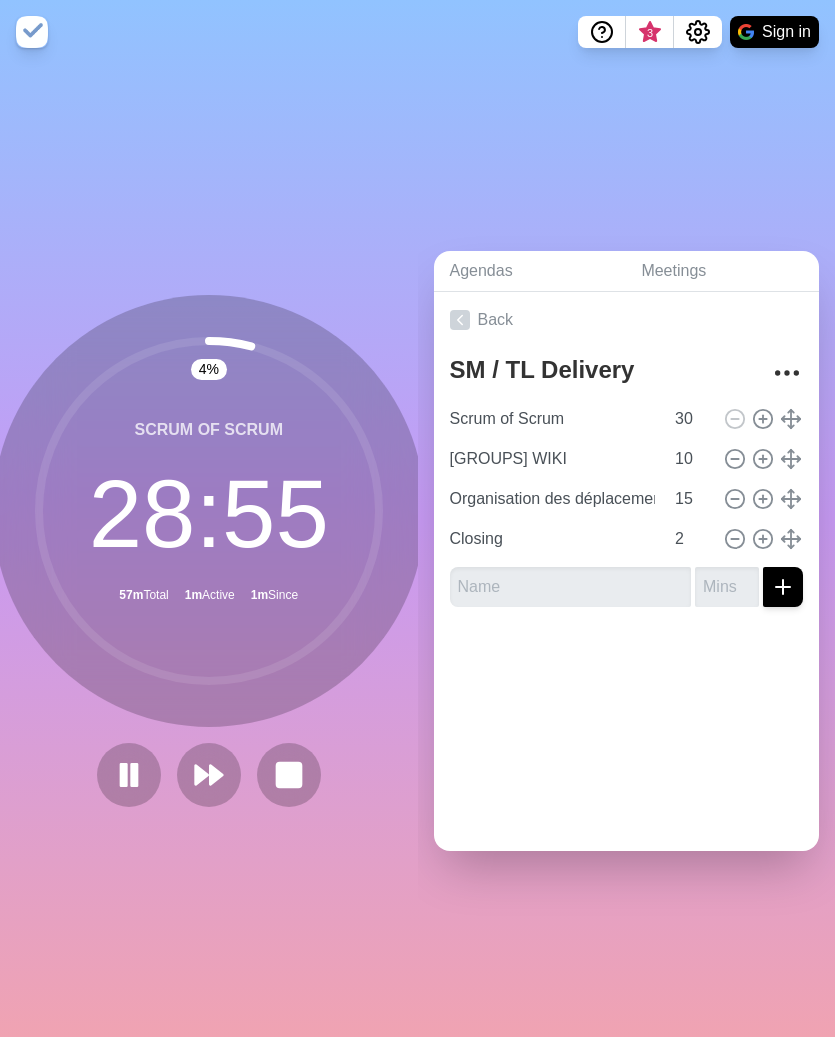 click on "4 %   Scrum of Scrum     28 : 55   57m
Total   1m
Active   1m
Since" at bounding box center [209, 550] 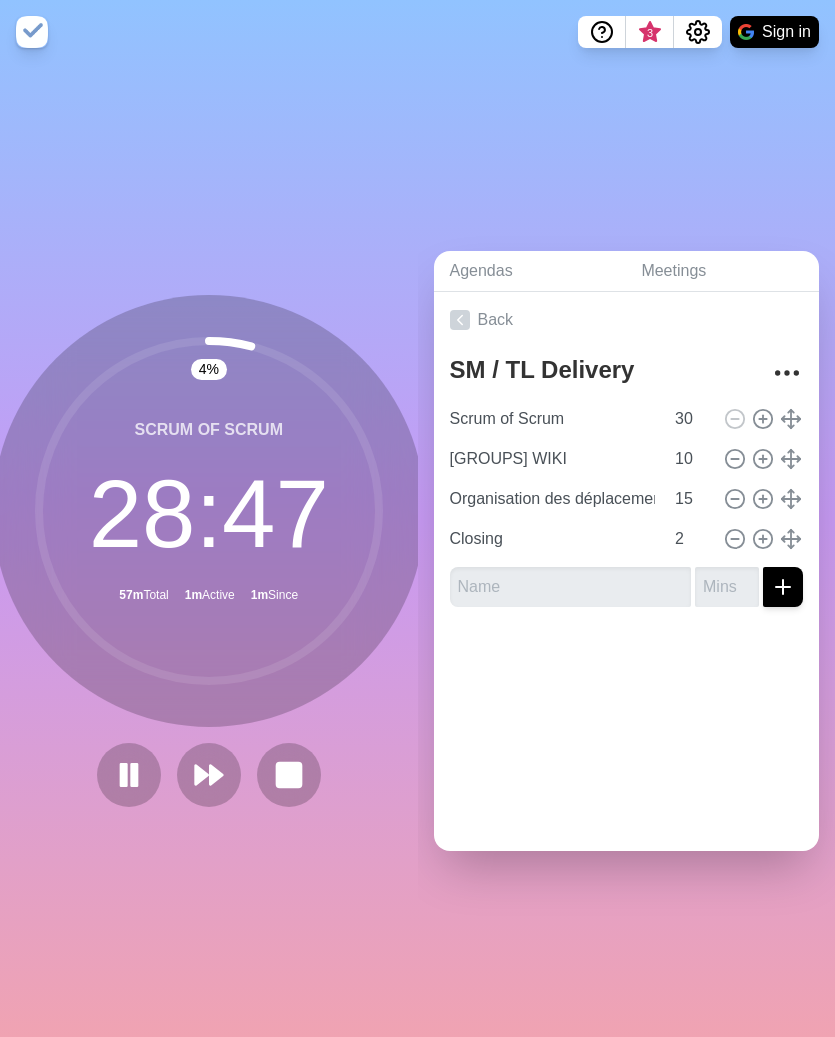 click on "58m" at bounding box center [209, 550] 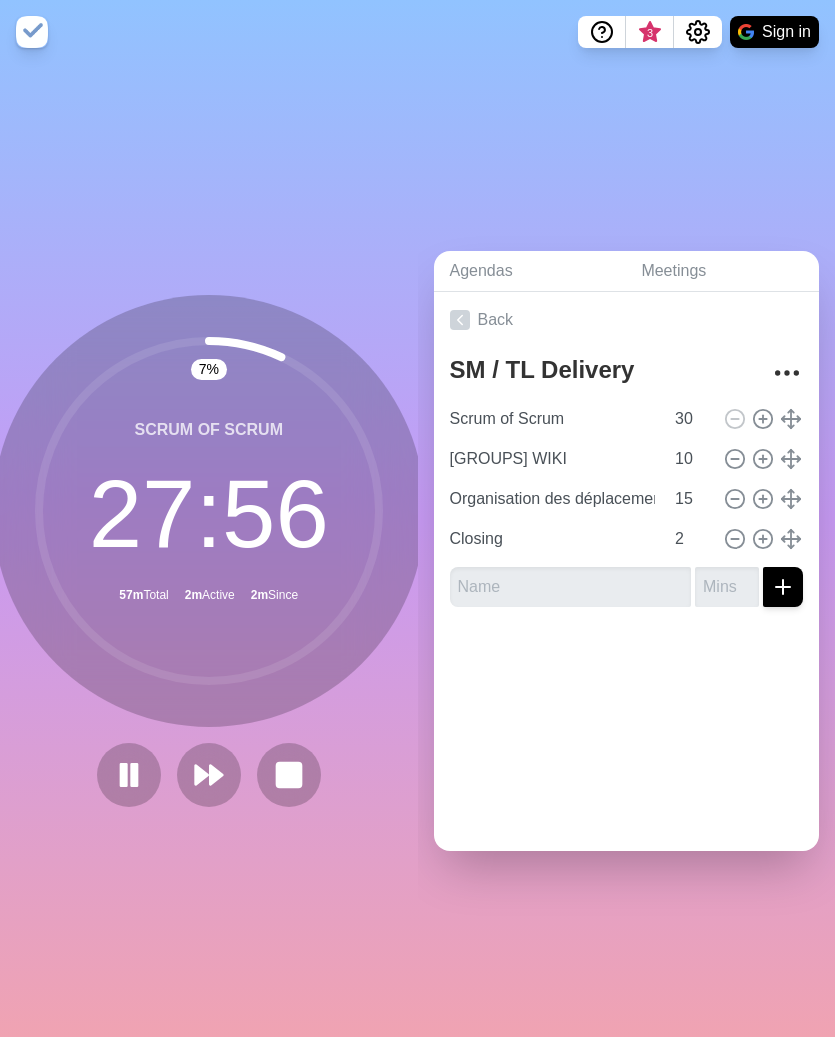 click on "Agendas   Meetings
Back     SM / TL Delivery           Scrum of Scrum   30       Groupe de Travail [WIKI]   10       Organisation des déplacements   15       Closing   2" at bounding box center (627, 550) 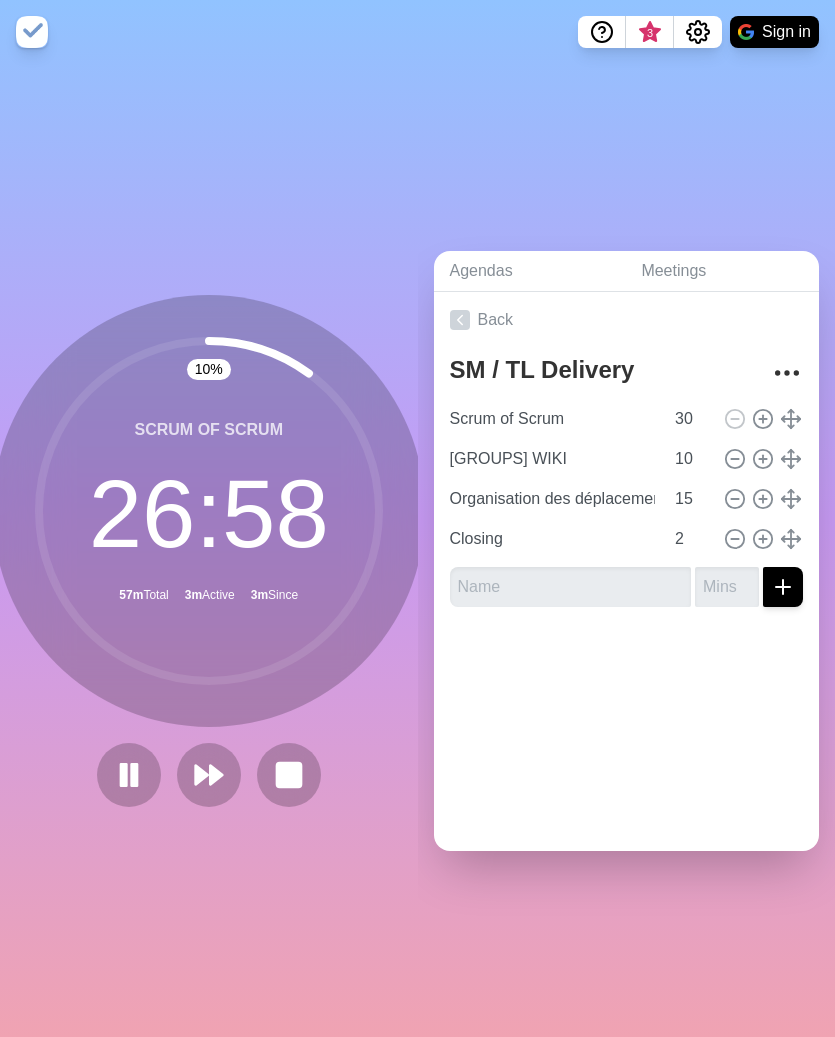 click on "10 %   Scrum of Scrum     26 : 58   57m
Total   3m
Active   3m
Since" at bounding box center [209, 550] 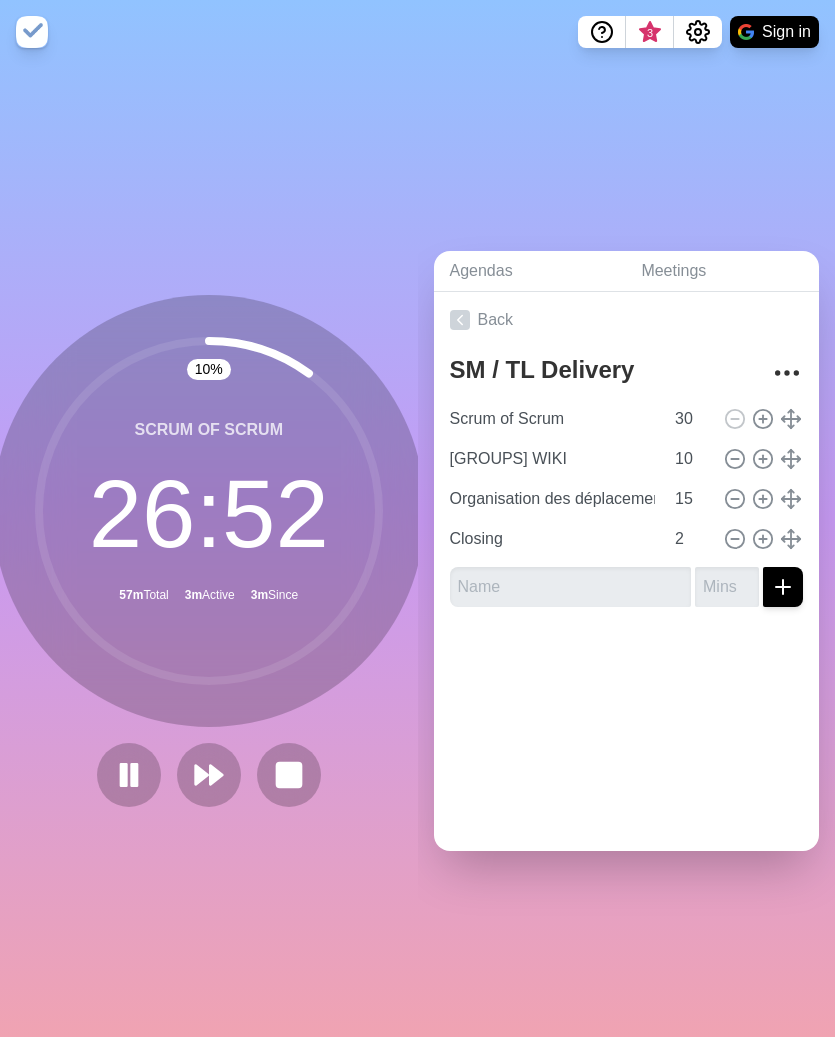 click on "10 %   Scrum of Scrum     26 : 52   57m
Total   3m
Active   3m
Since" at bounding box center (209, 550) 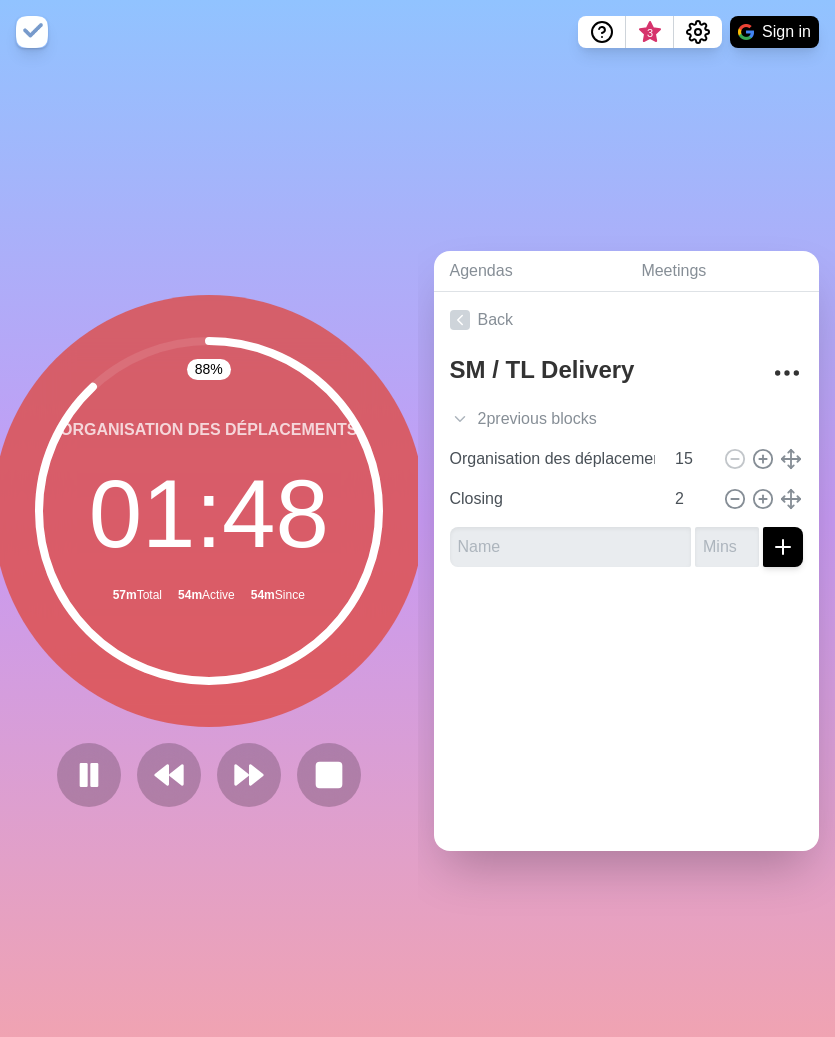 click on "88 %   Organisation des déplacements     [TIME]   57m
Total   54m
Active   54m
Since" at bounding box center (209, 550) 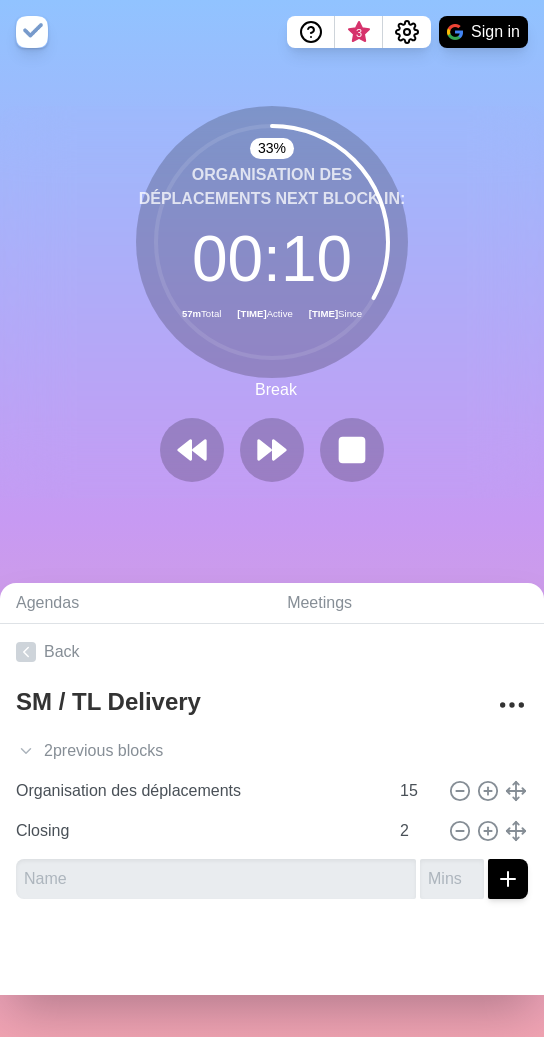 click on "33 %   Organisation des déplacements   Next block in:   00 : 10   57m
Total   56m
Active   56m
Since     Break" at bounding box center [272, 302] 